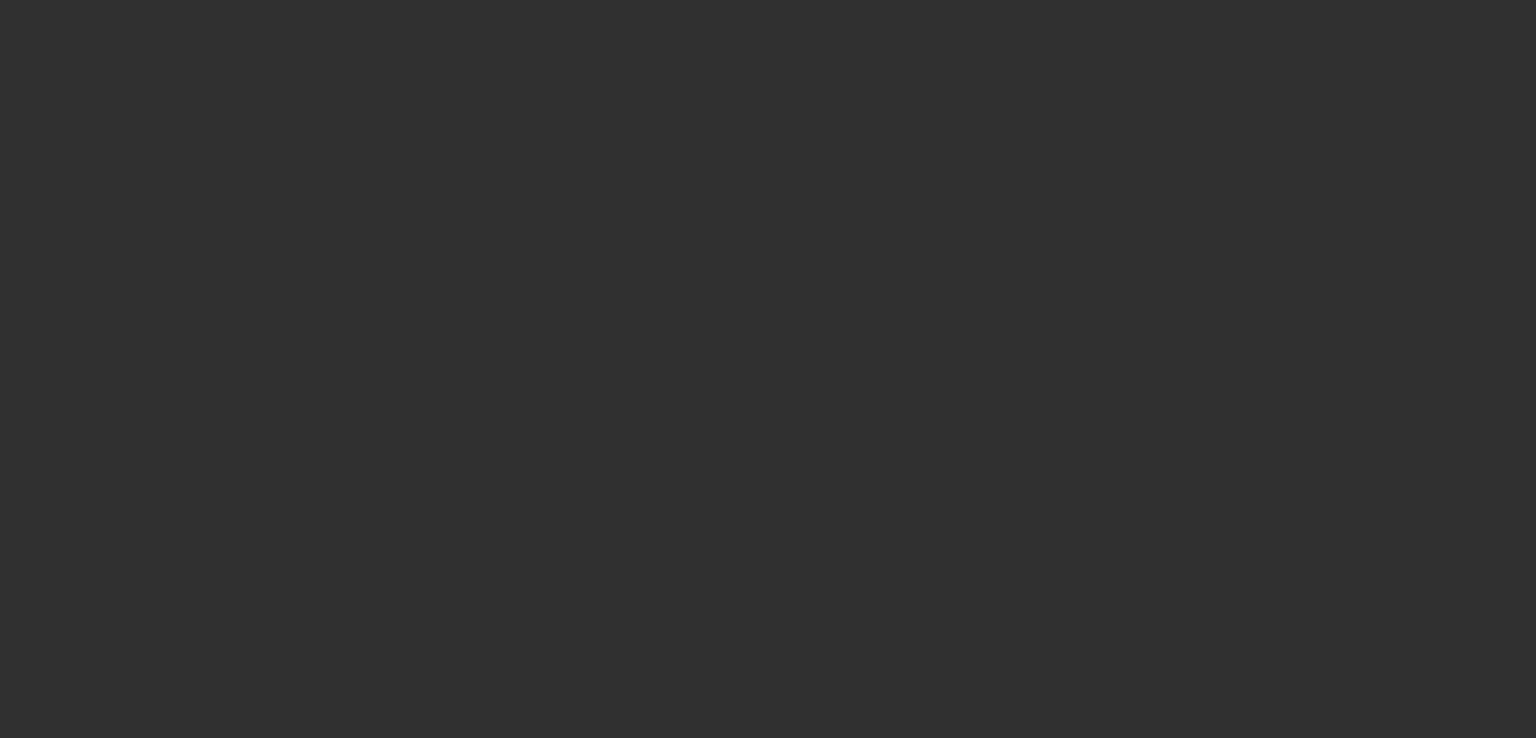 scroll, scrollTop: 0, scrollLeft: 0, axis: both 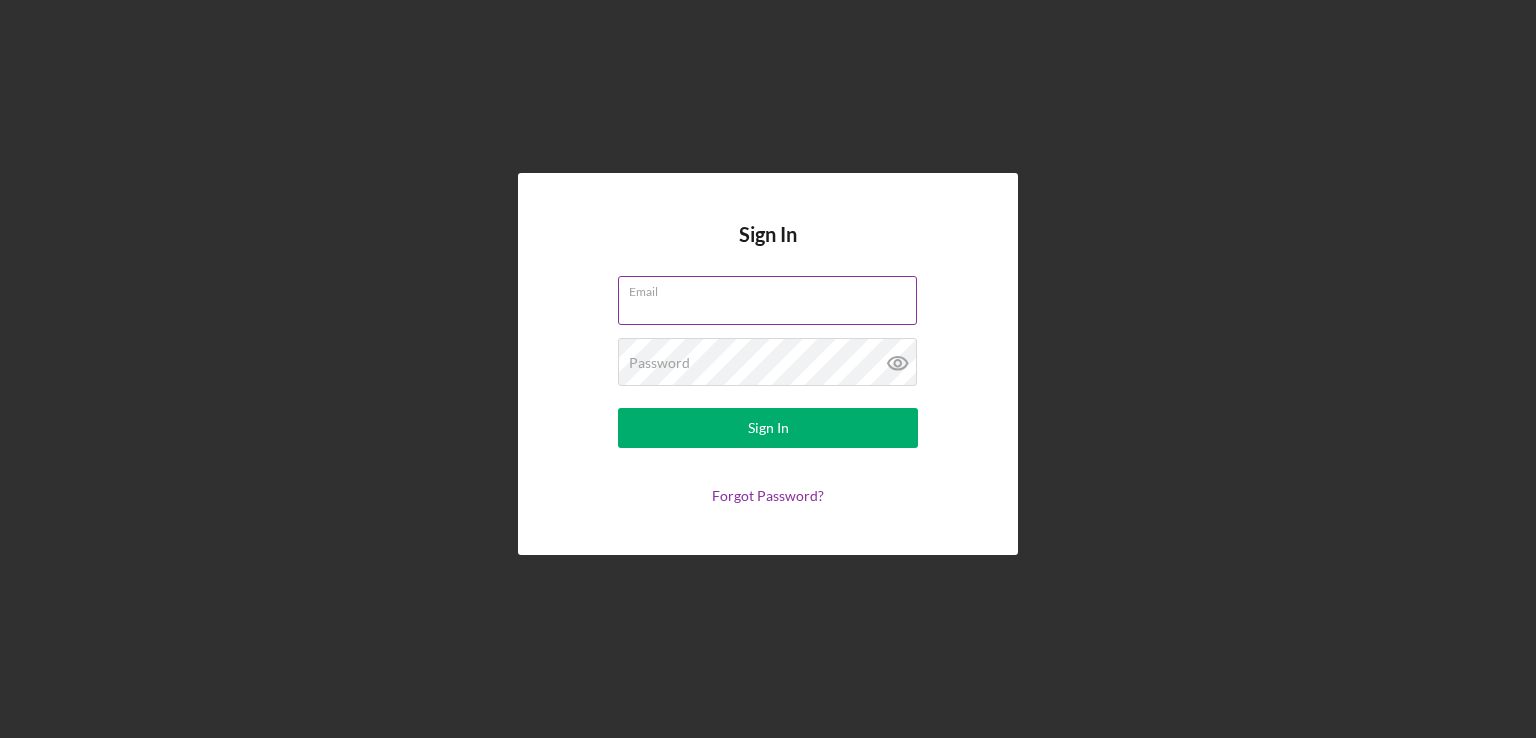 click on "Email" at bounding box center (767, 300) 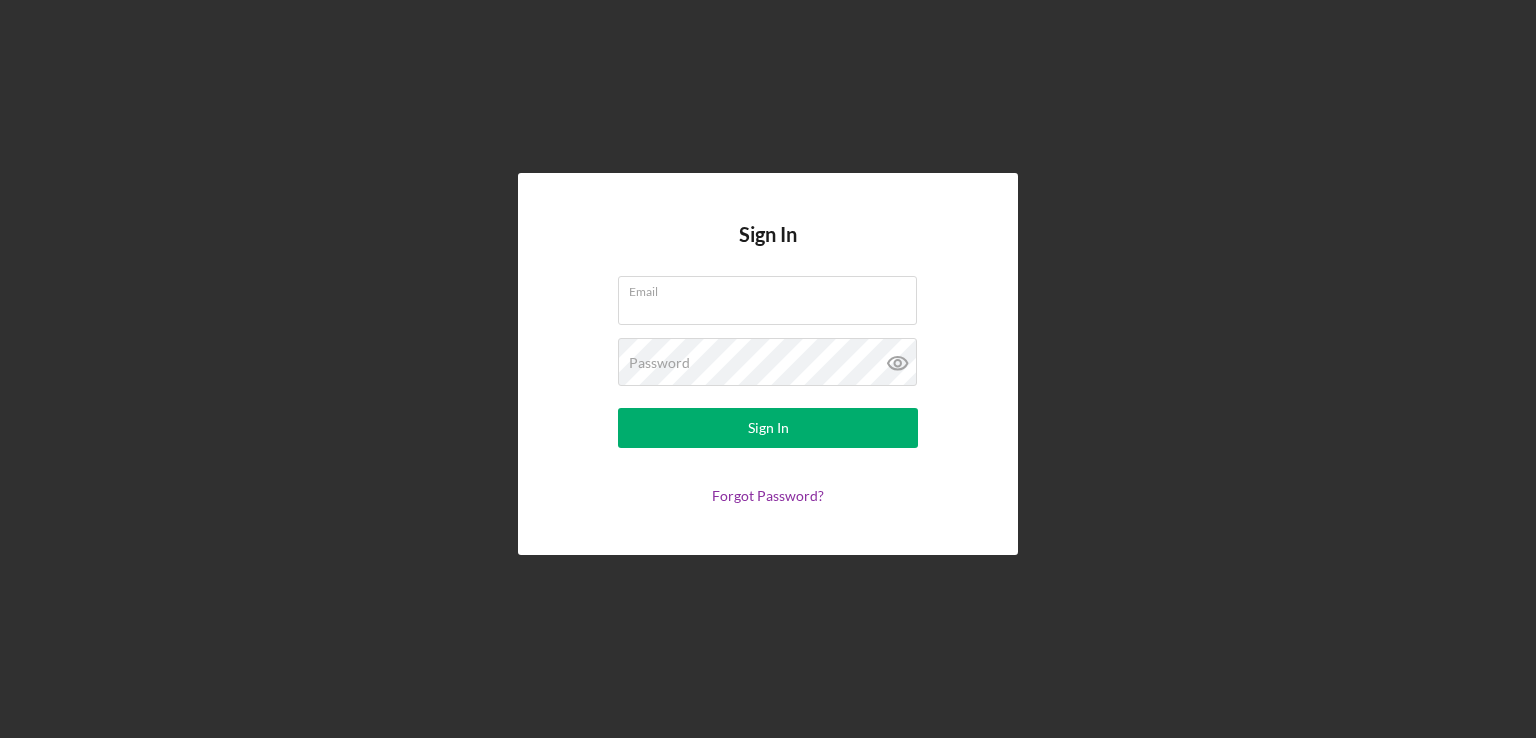 type on "[EMAIL]" 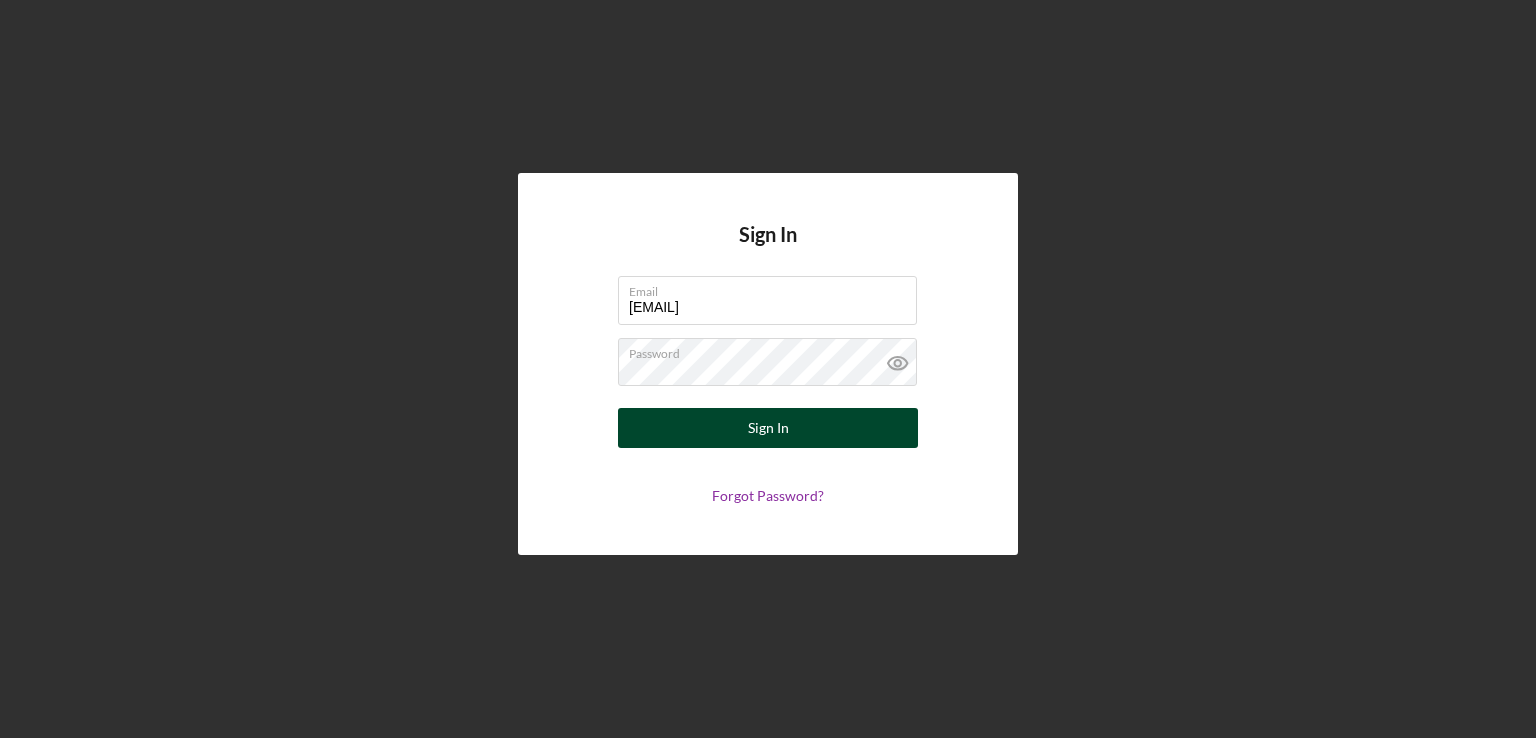 click on "Sign In" at bounding box center [768, 428] 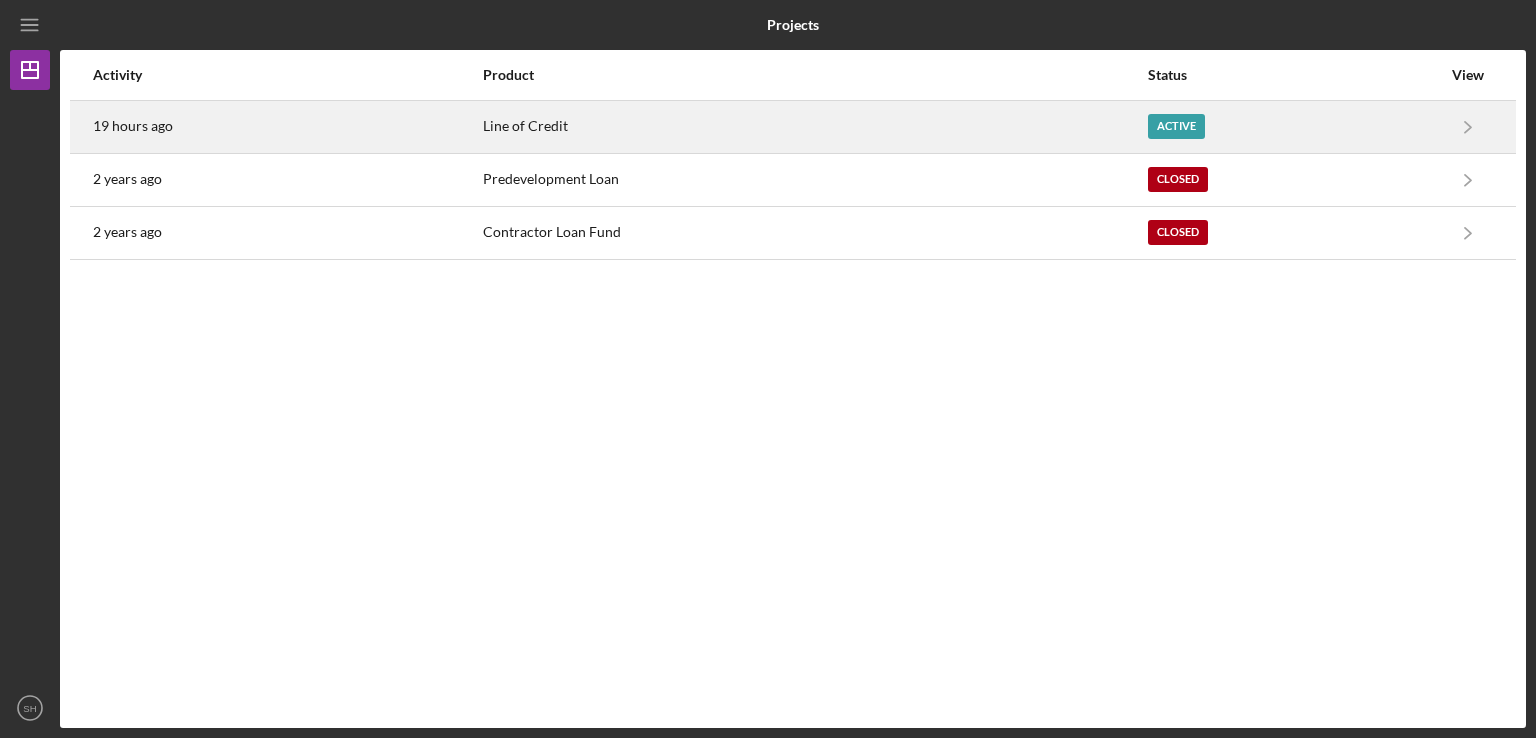 click on "Line of Credit" at bounding box center [814, 127] 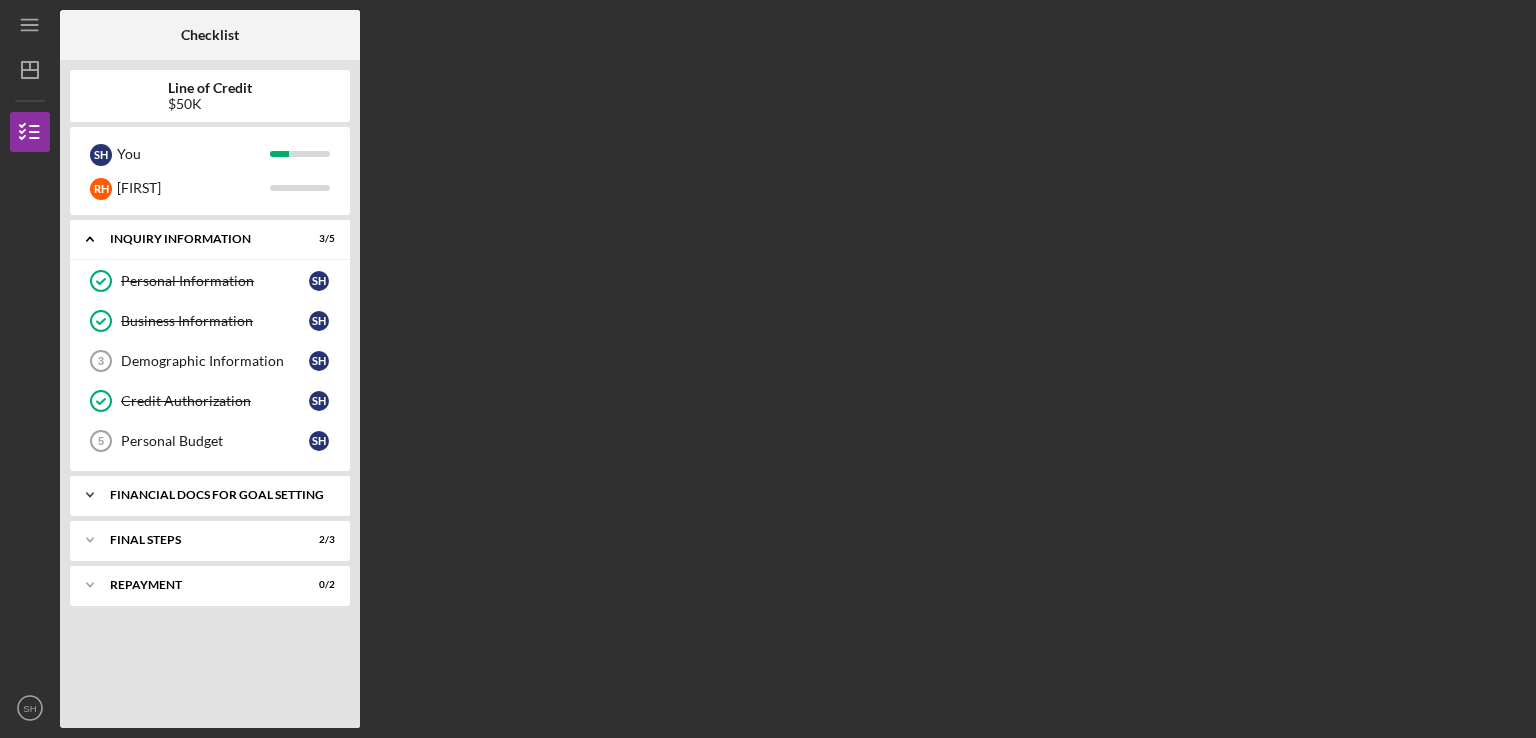 click on "Financial Docs for Goal Setting" at bounding box center (217, 495) 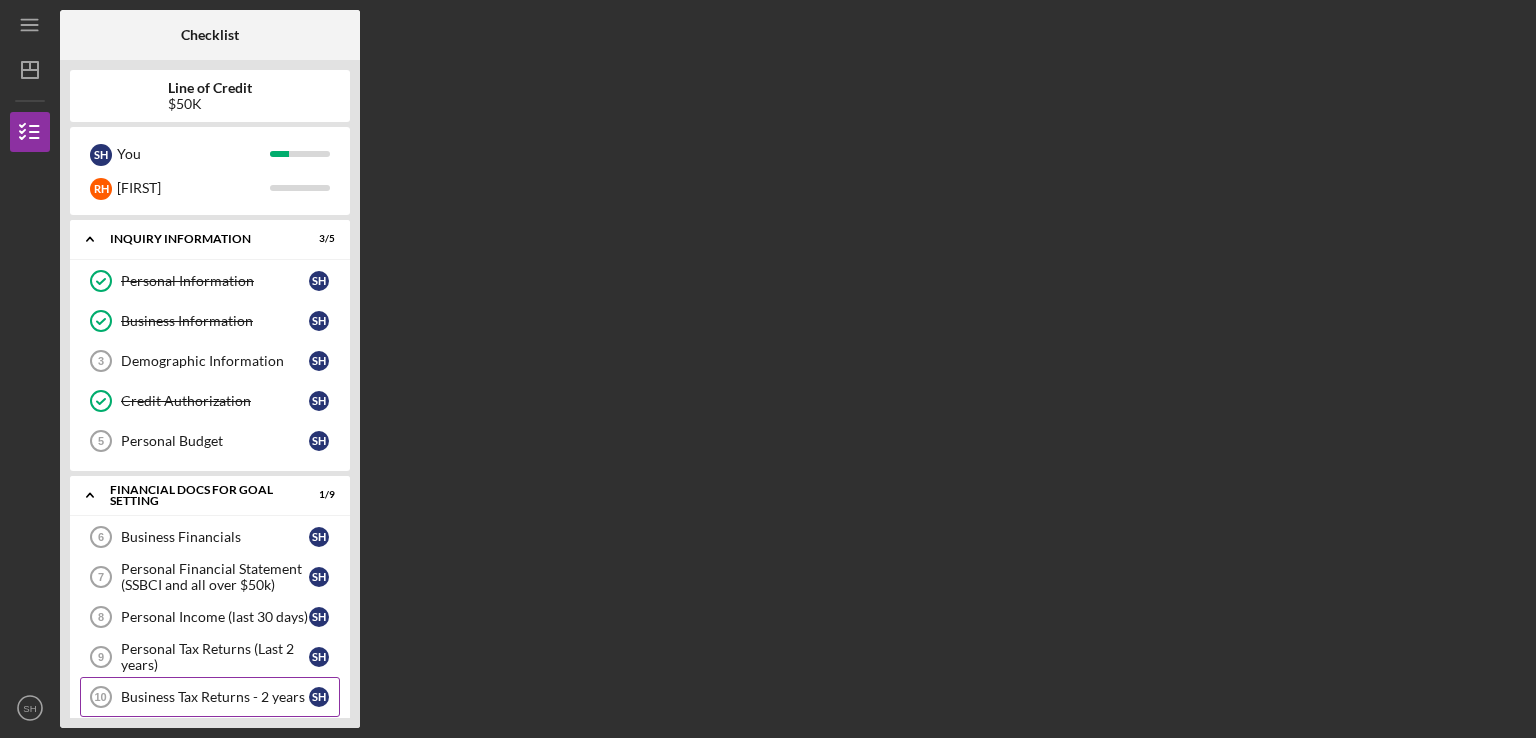 click on "10" 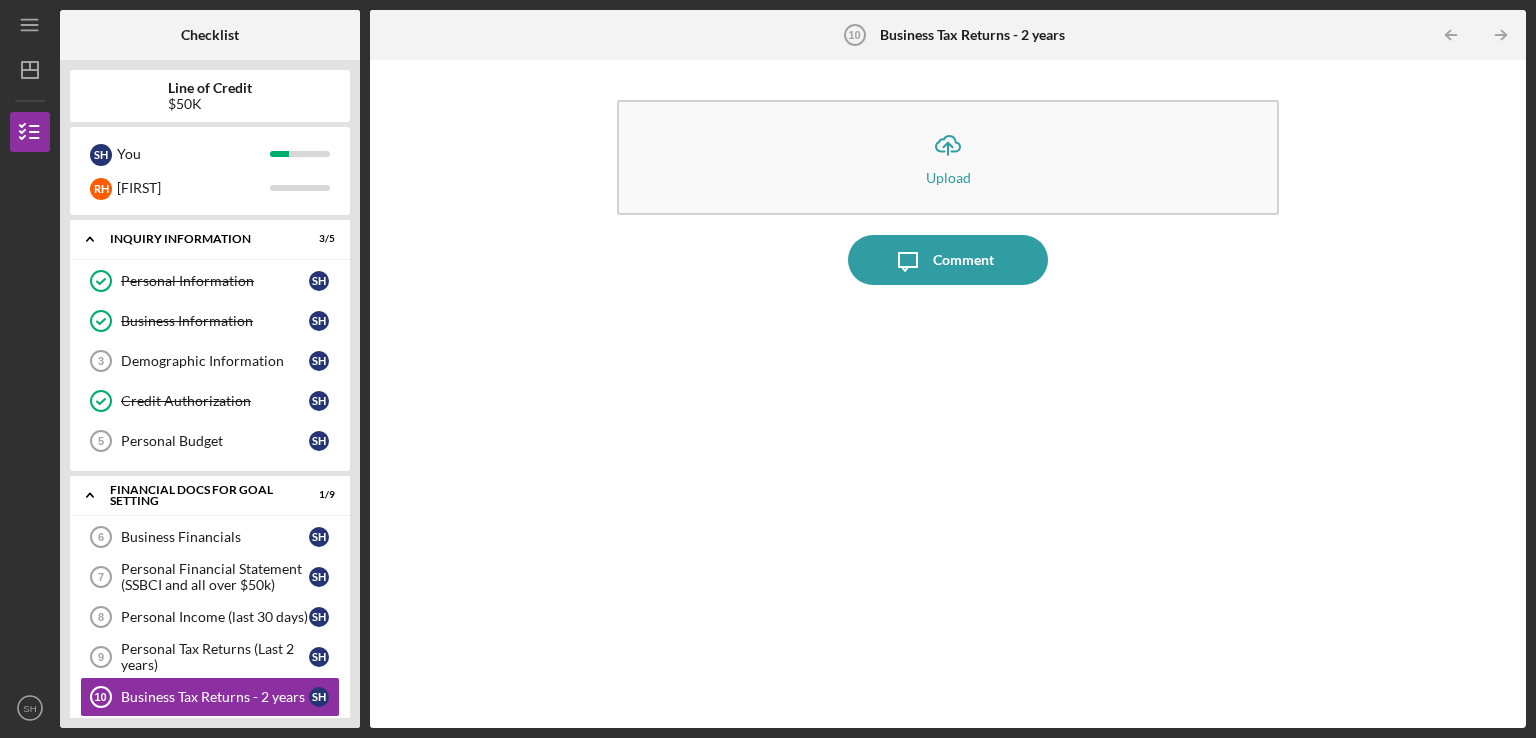 click 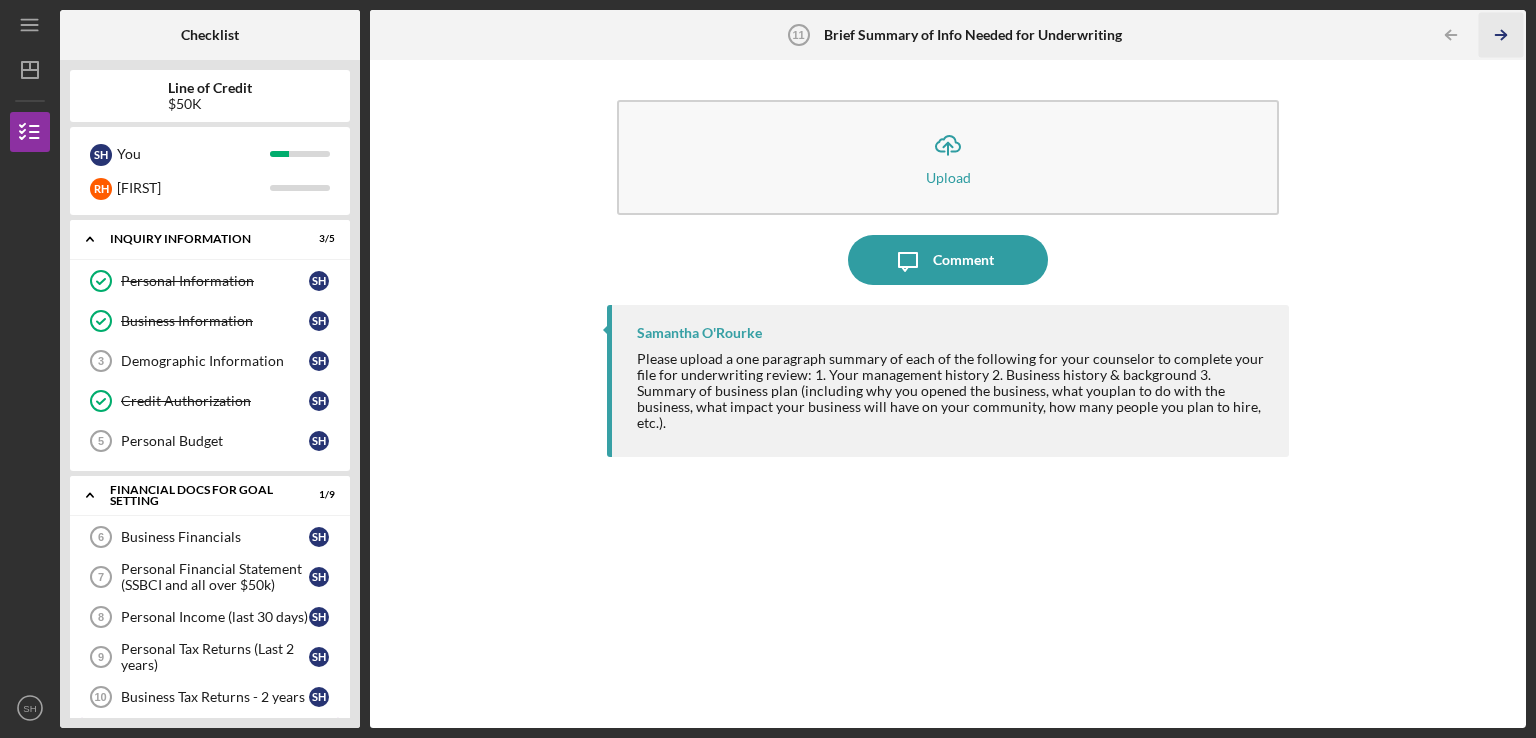 click 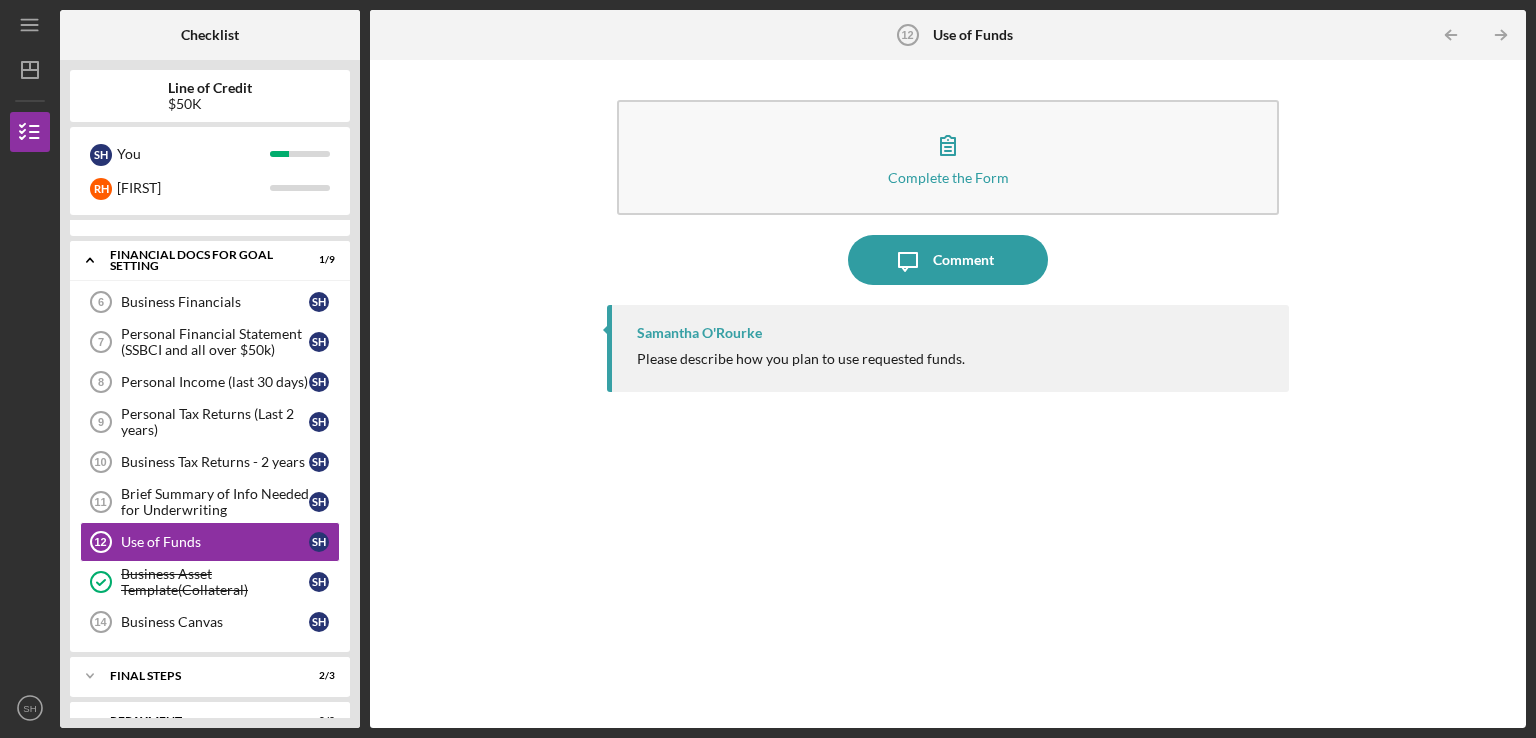 scroll, scrollTop: 263, scrollLeft: 0, axis: vertical 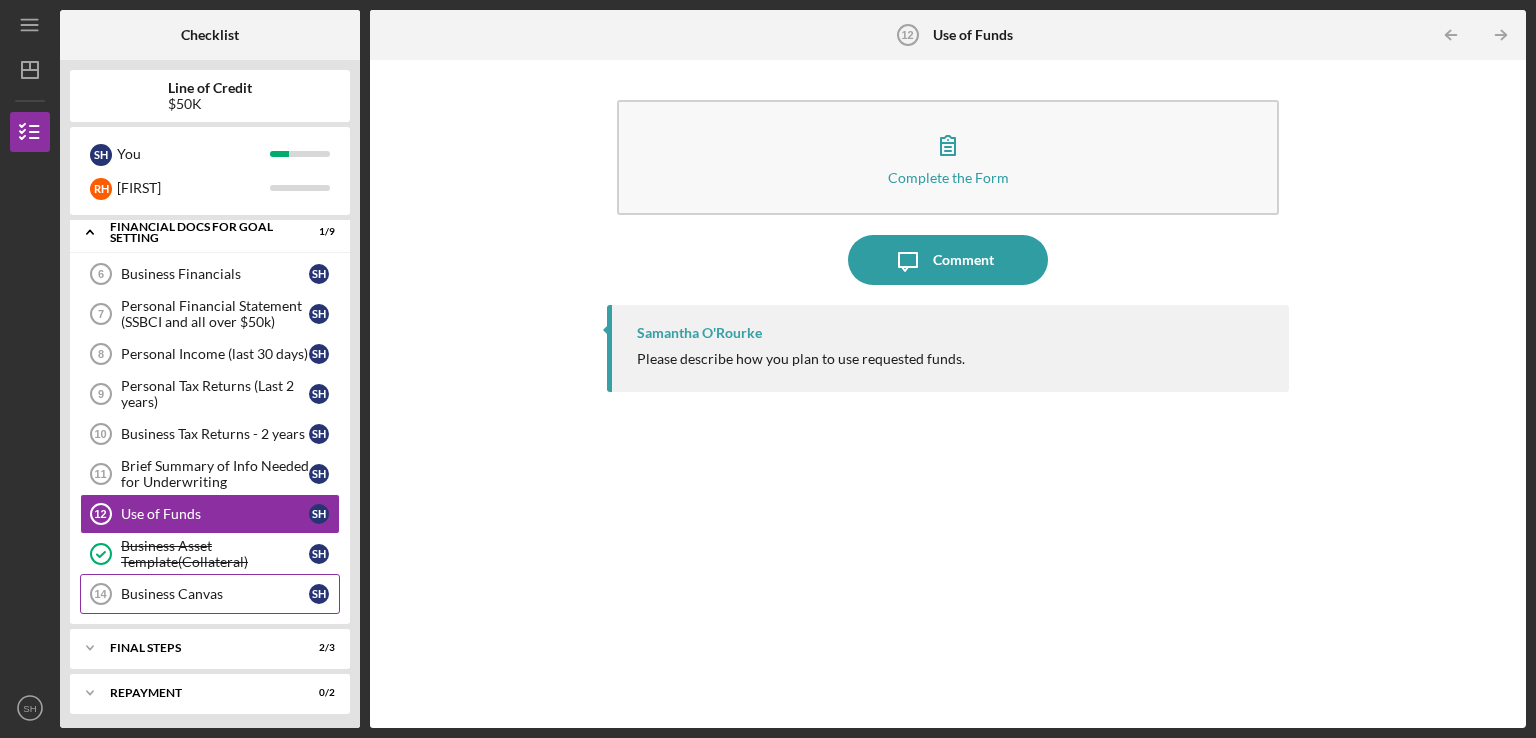 click on "Business Canvas" at bounding box center (215, 594) 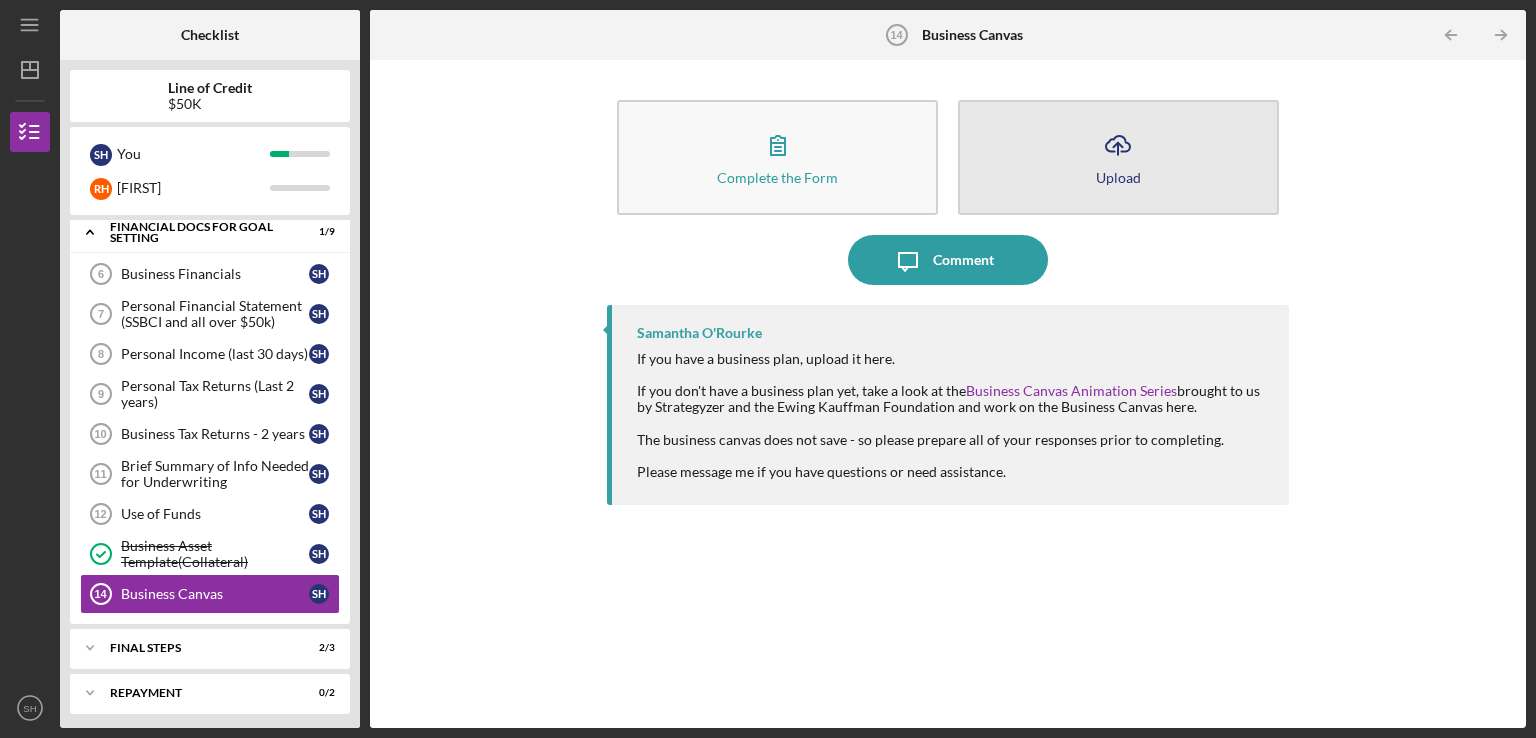 click on "Icon/Upload Upload" at bounding box center (1118, 157) 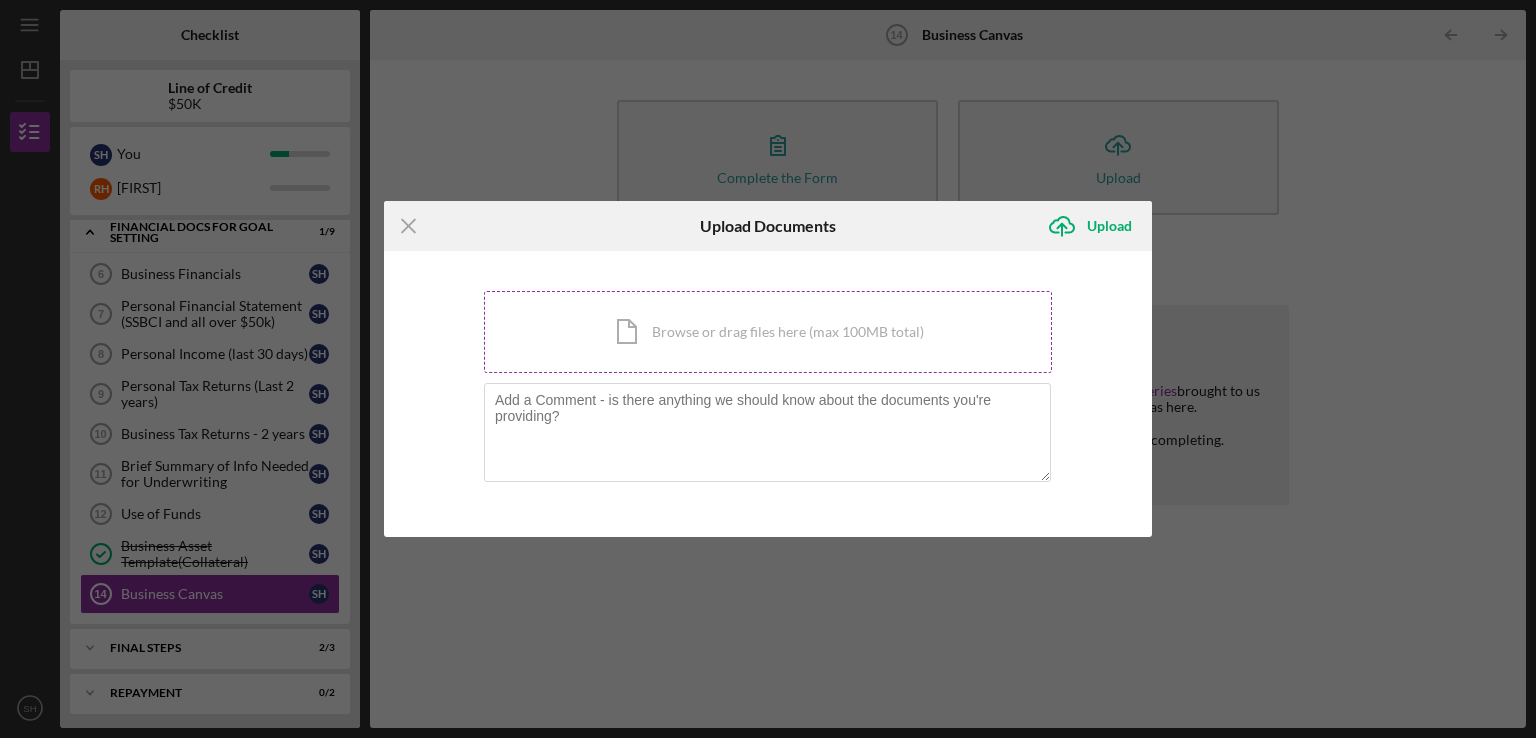 click on "Icon/Document Browse or drag files here (max 100MB total) Tap to choose files or take a photo" at bounding box center (768, 332) 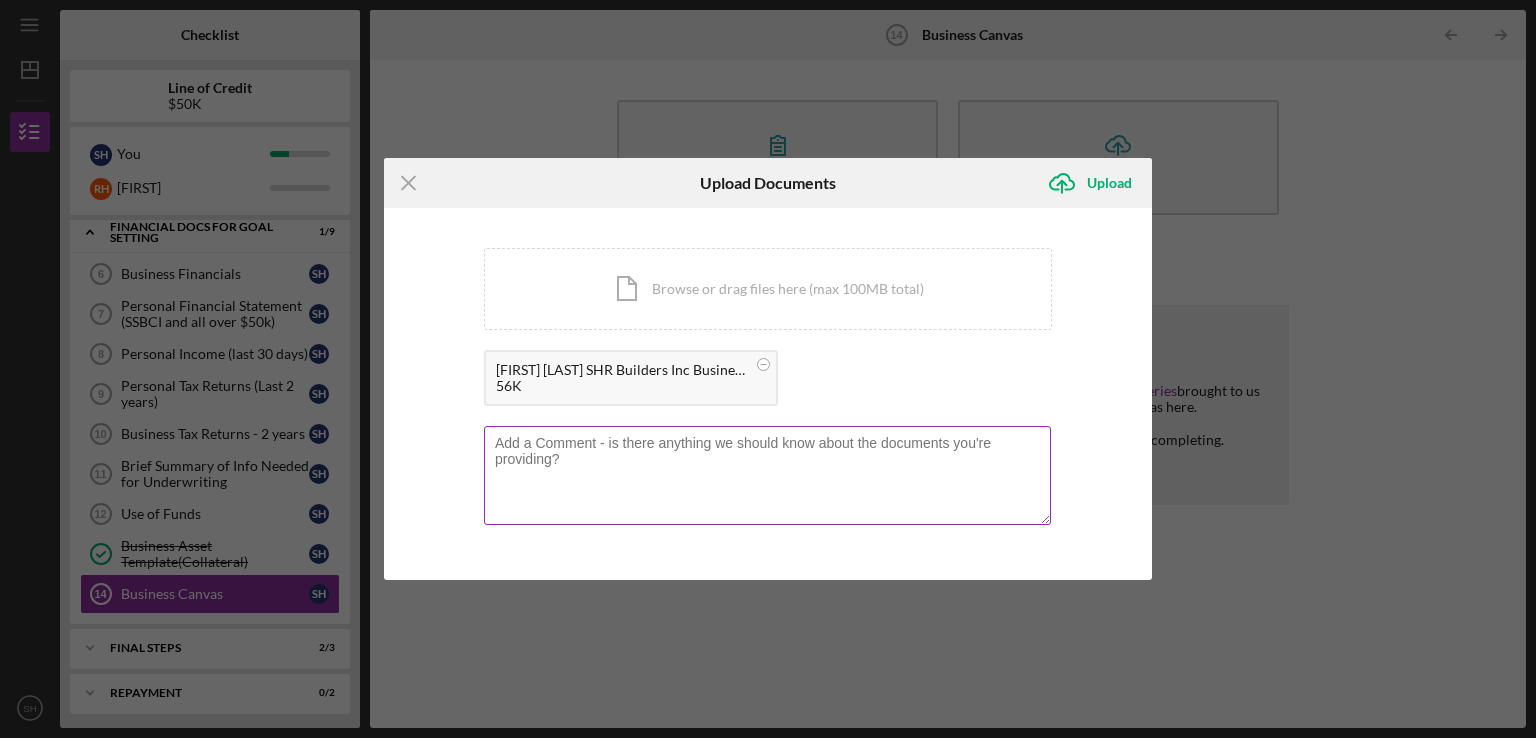 click at bounding box center (767, 475) 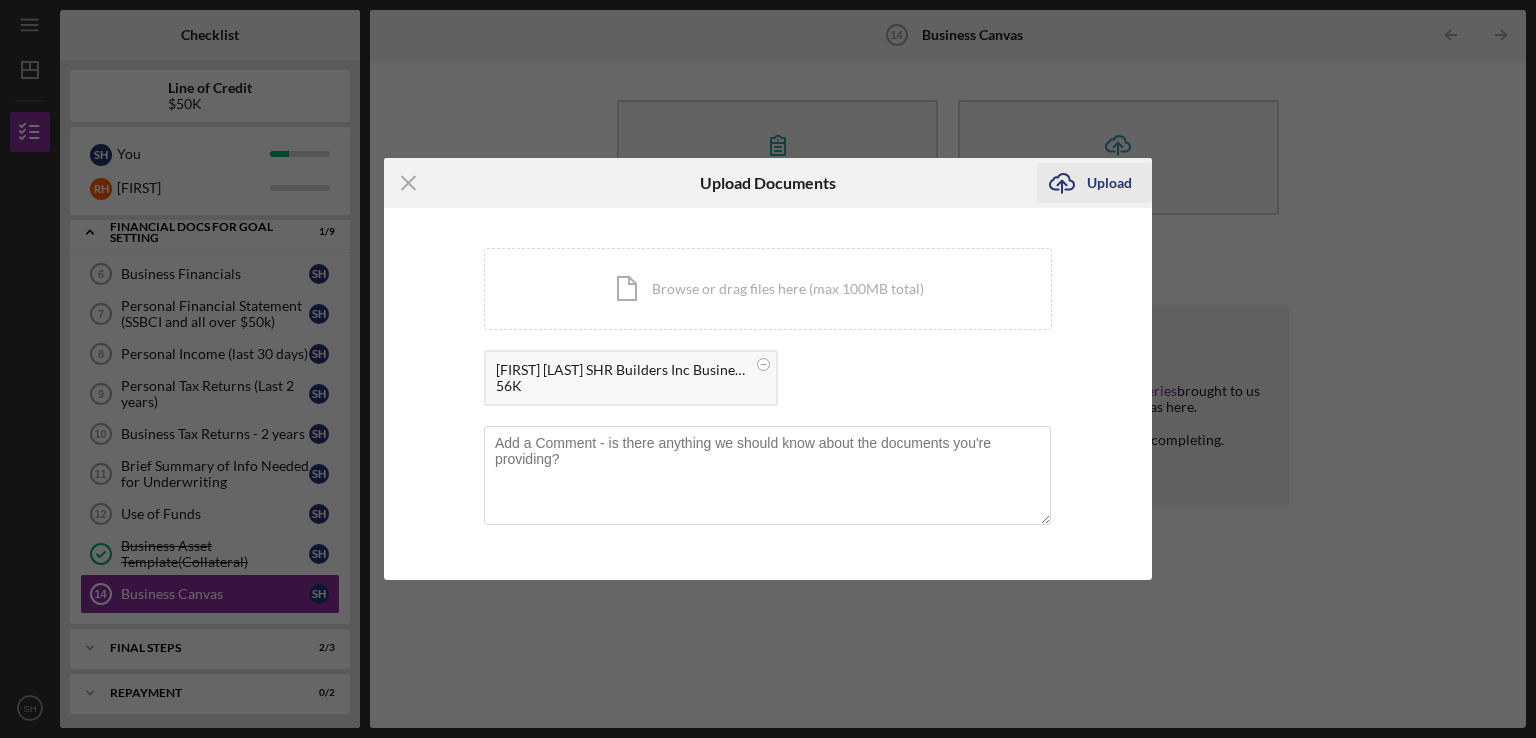 click on "Upload" at bounding box center [1109, 183] 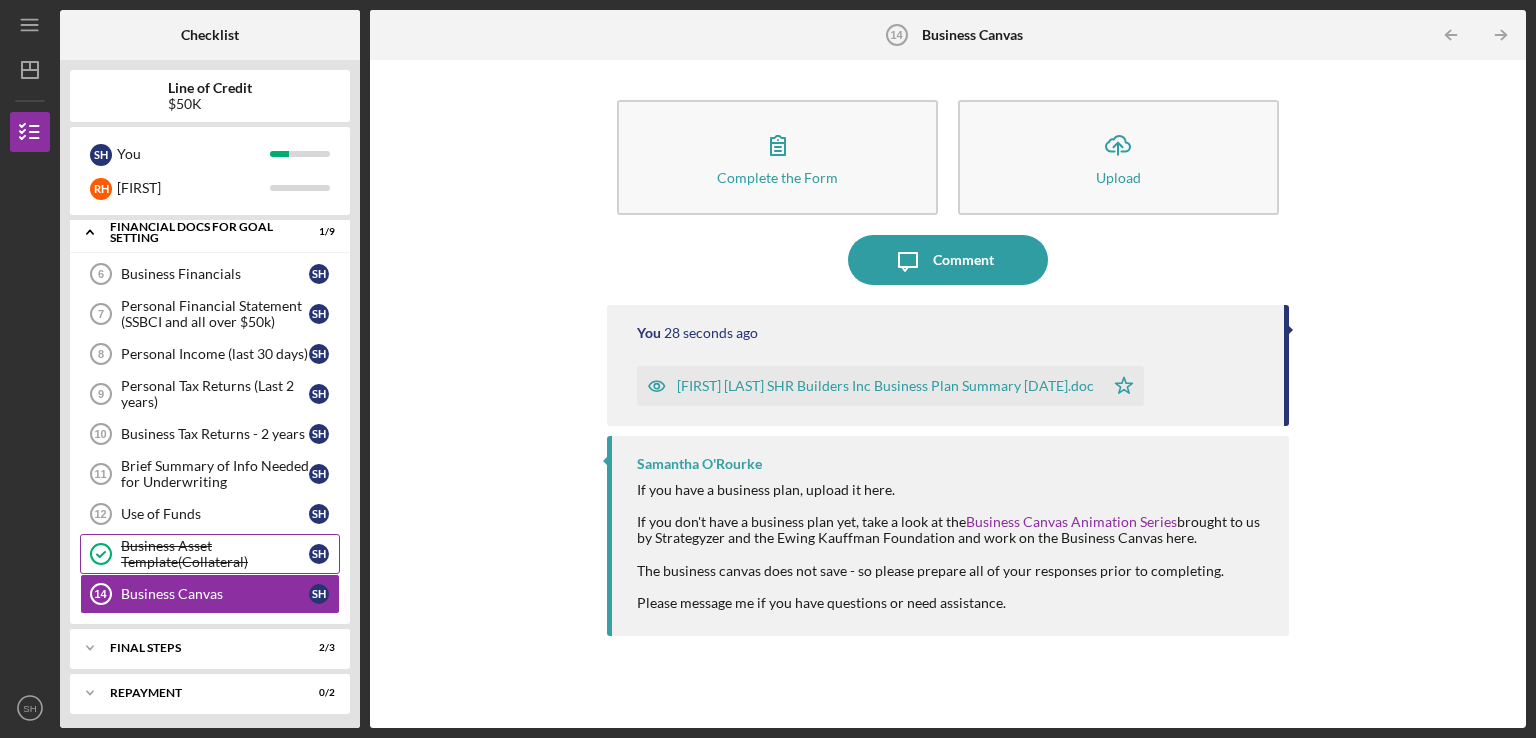 click on "Business Asset Template(Collateral)" at bounding box center [215, 554] 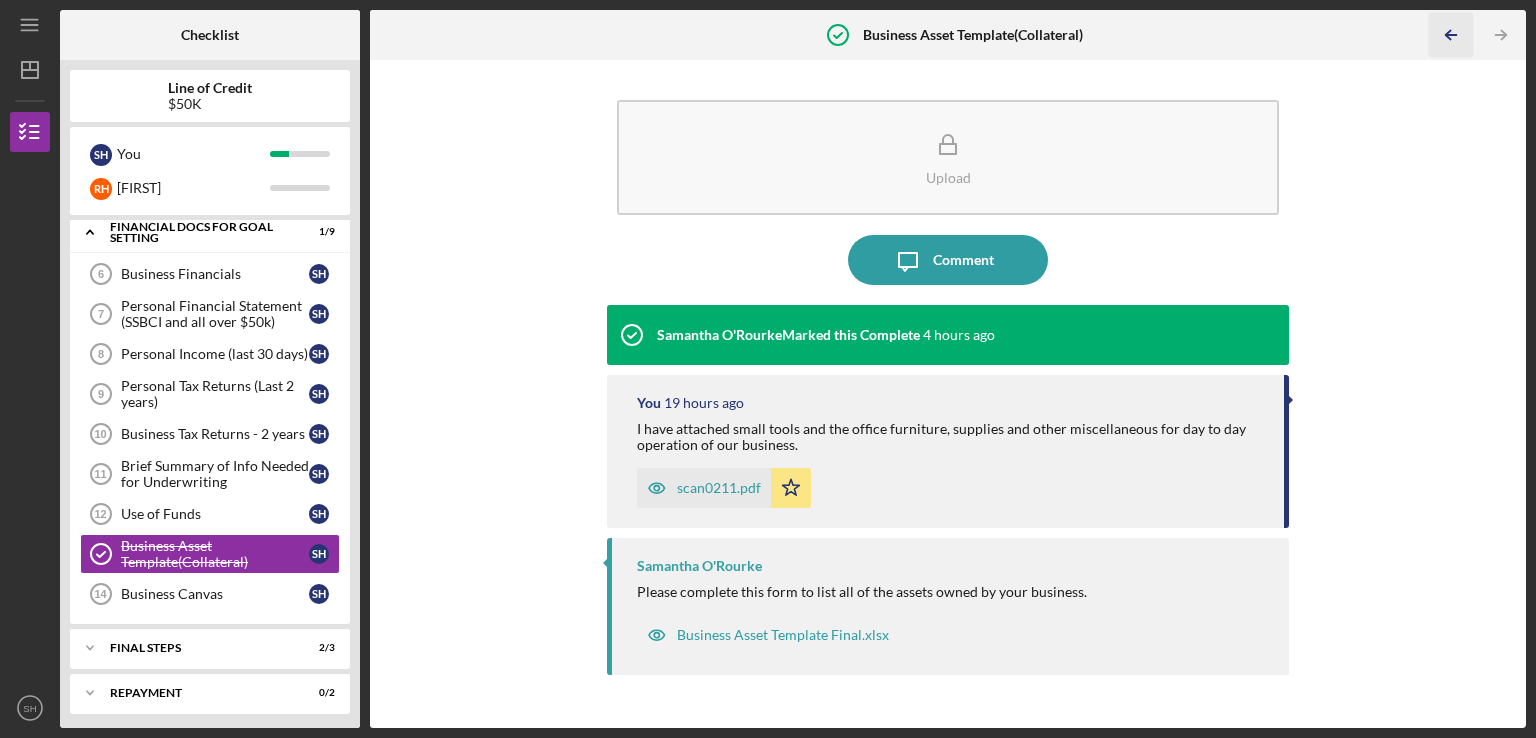 click on "Icon/Table Pagination Arrow" 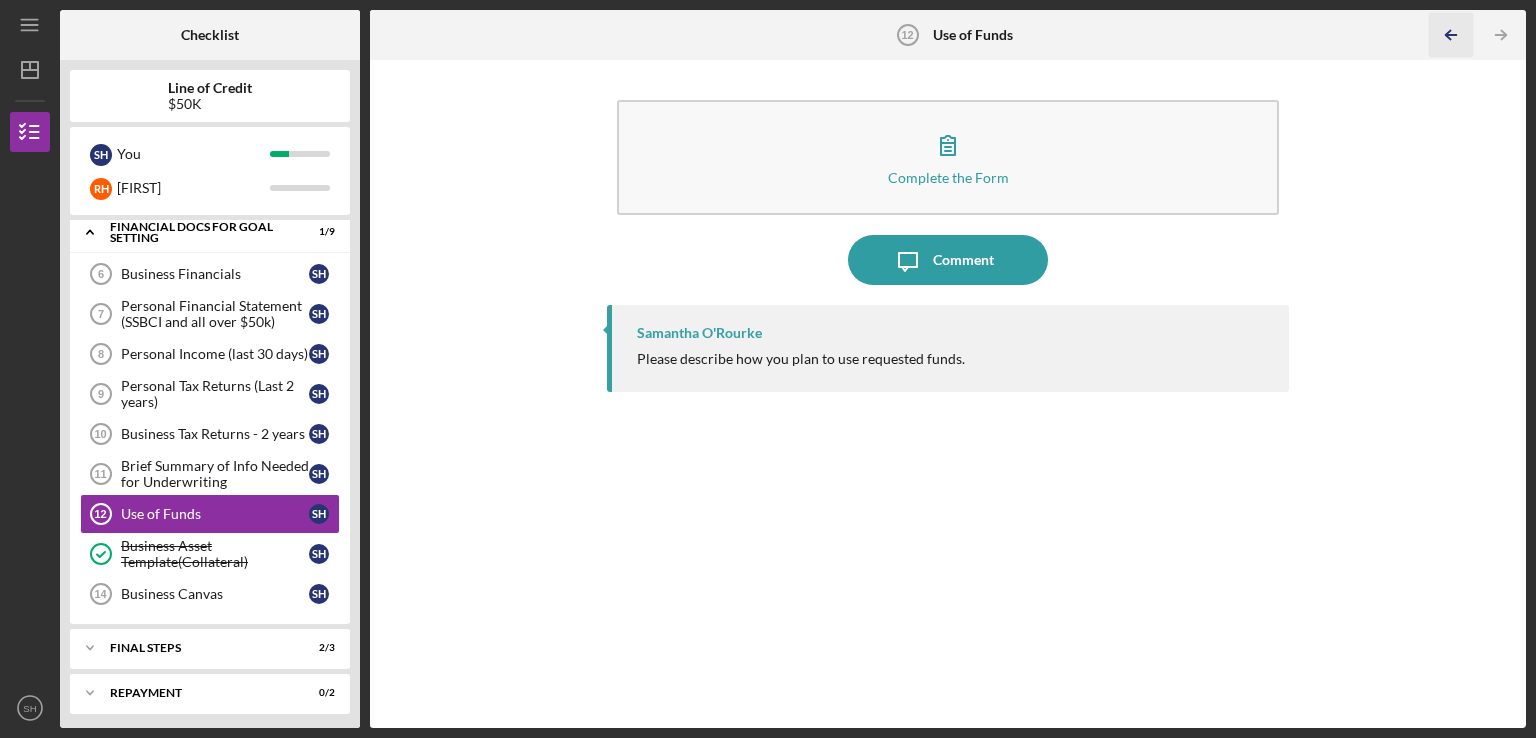 click on "Icon/Table Pagination Arrow" 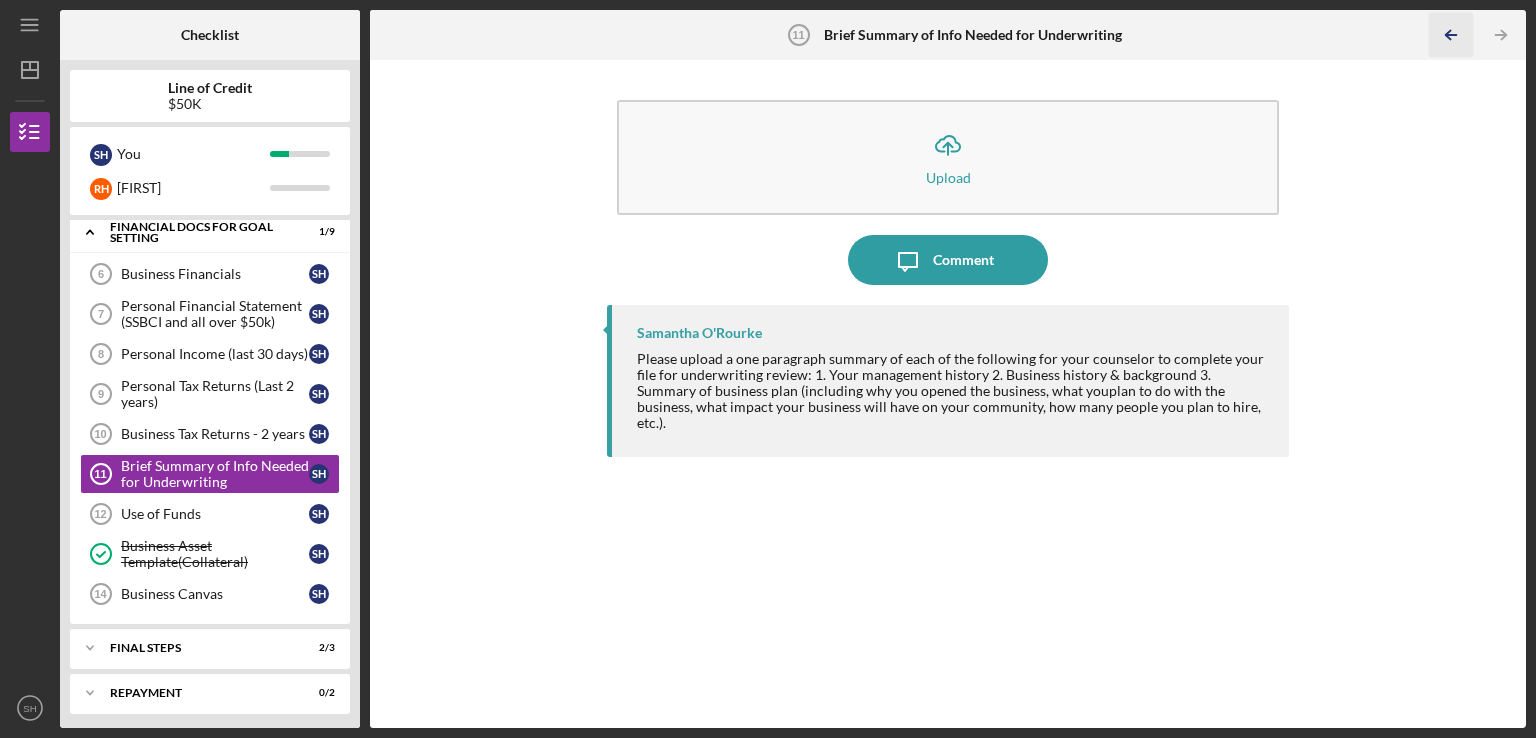 click on "Icon/Table Pagination Arrow" 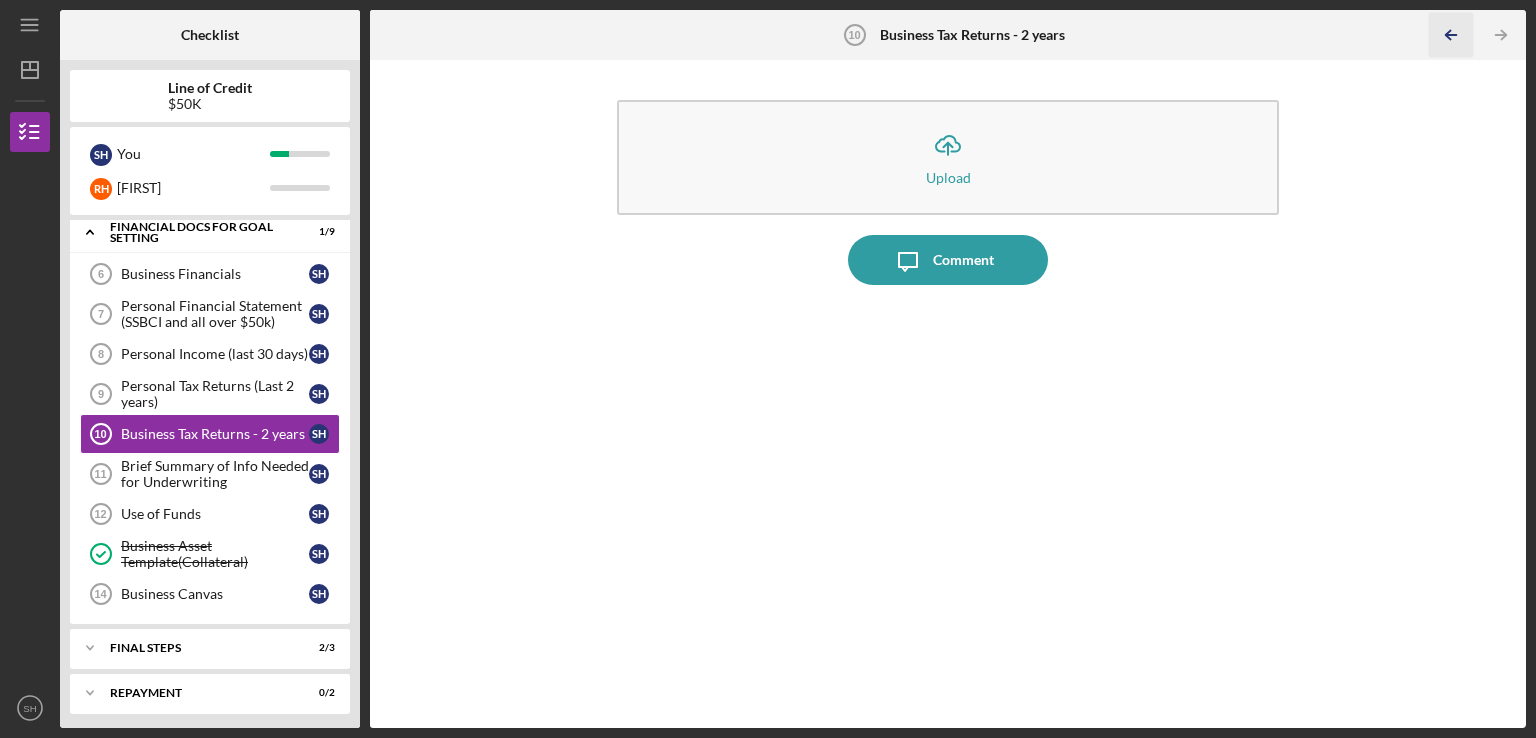 click 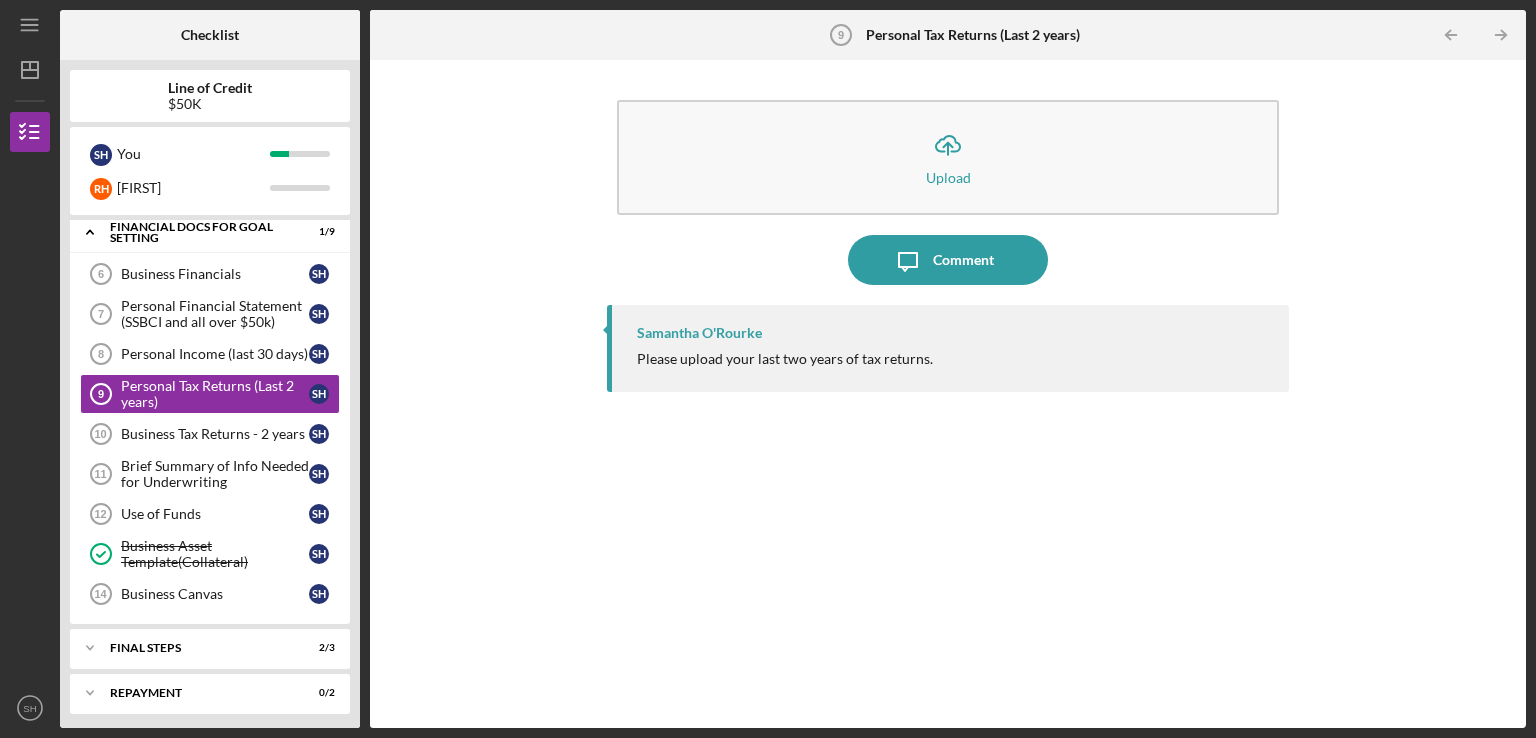 click 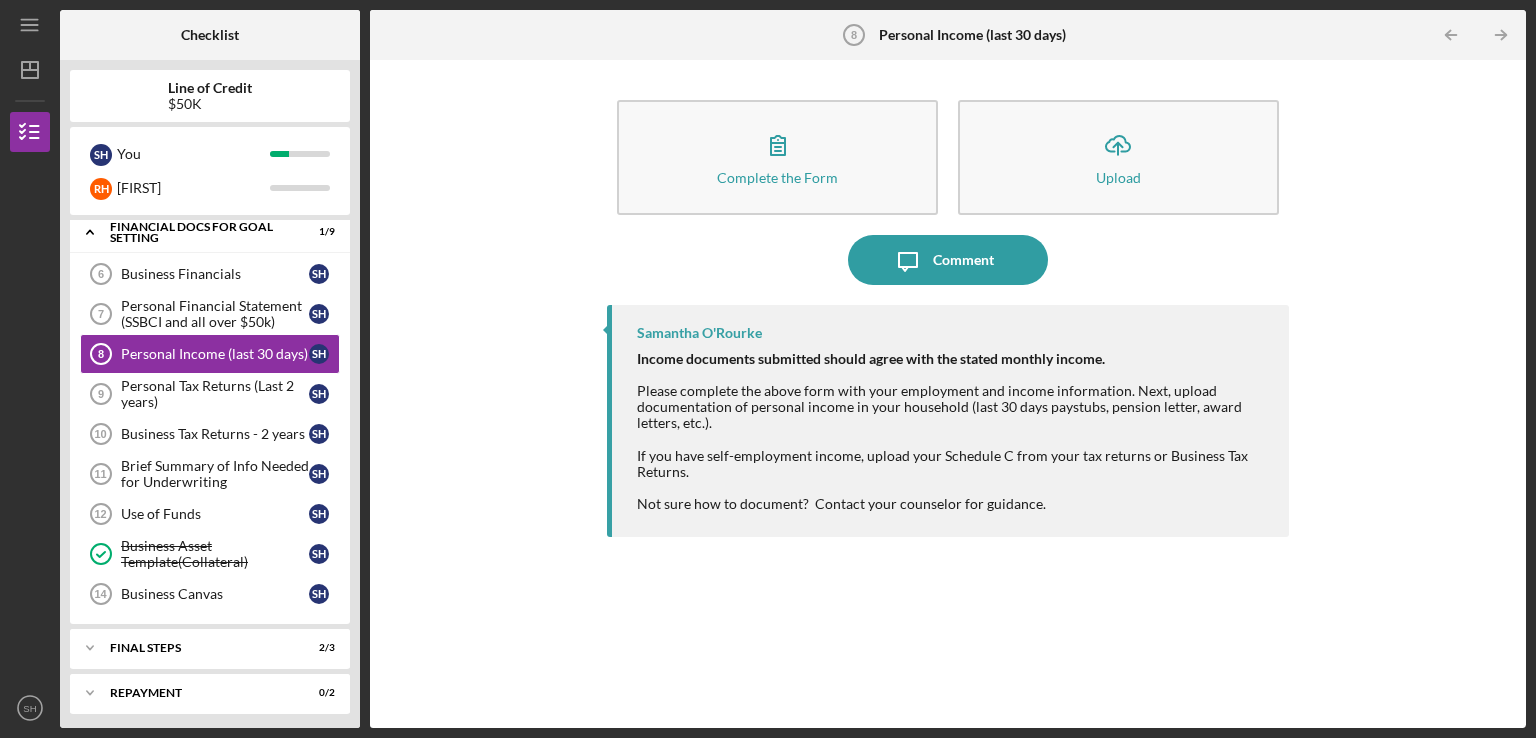 click 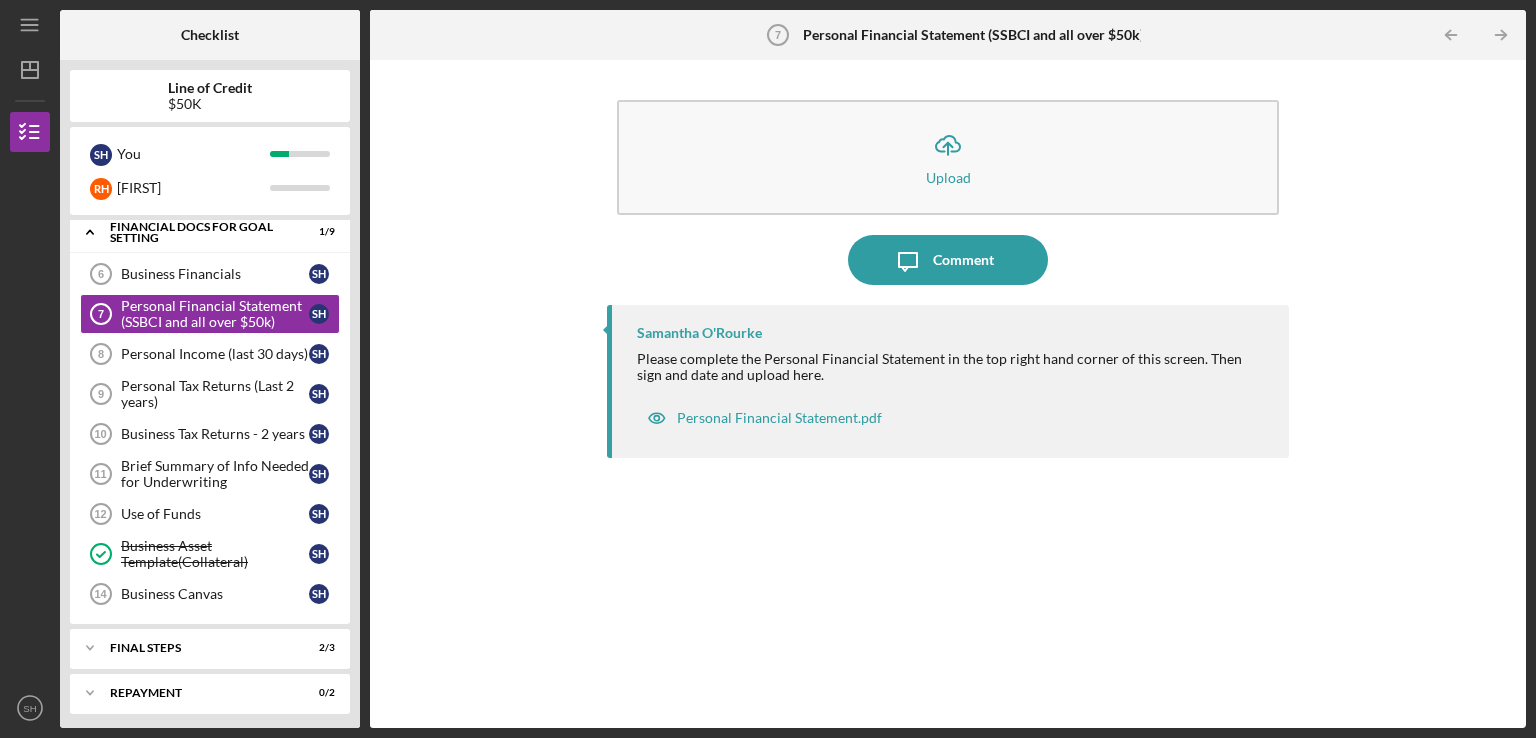 click 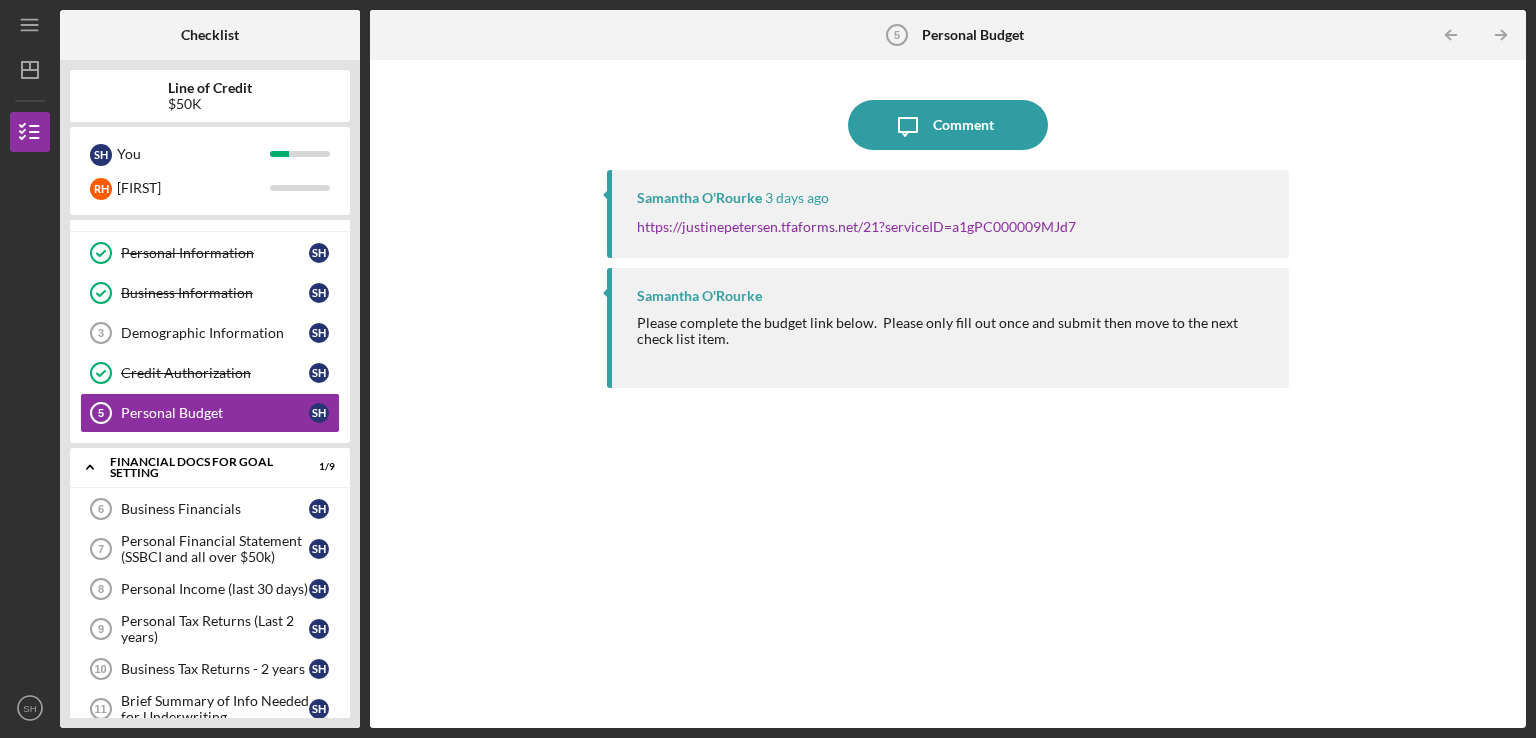 scroll, scrollTop: 0, scrollLeft: 0, axis: both 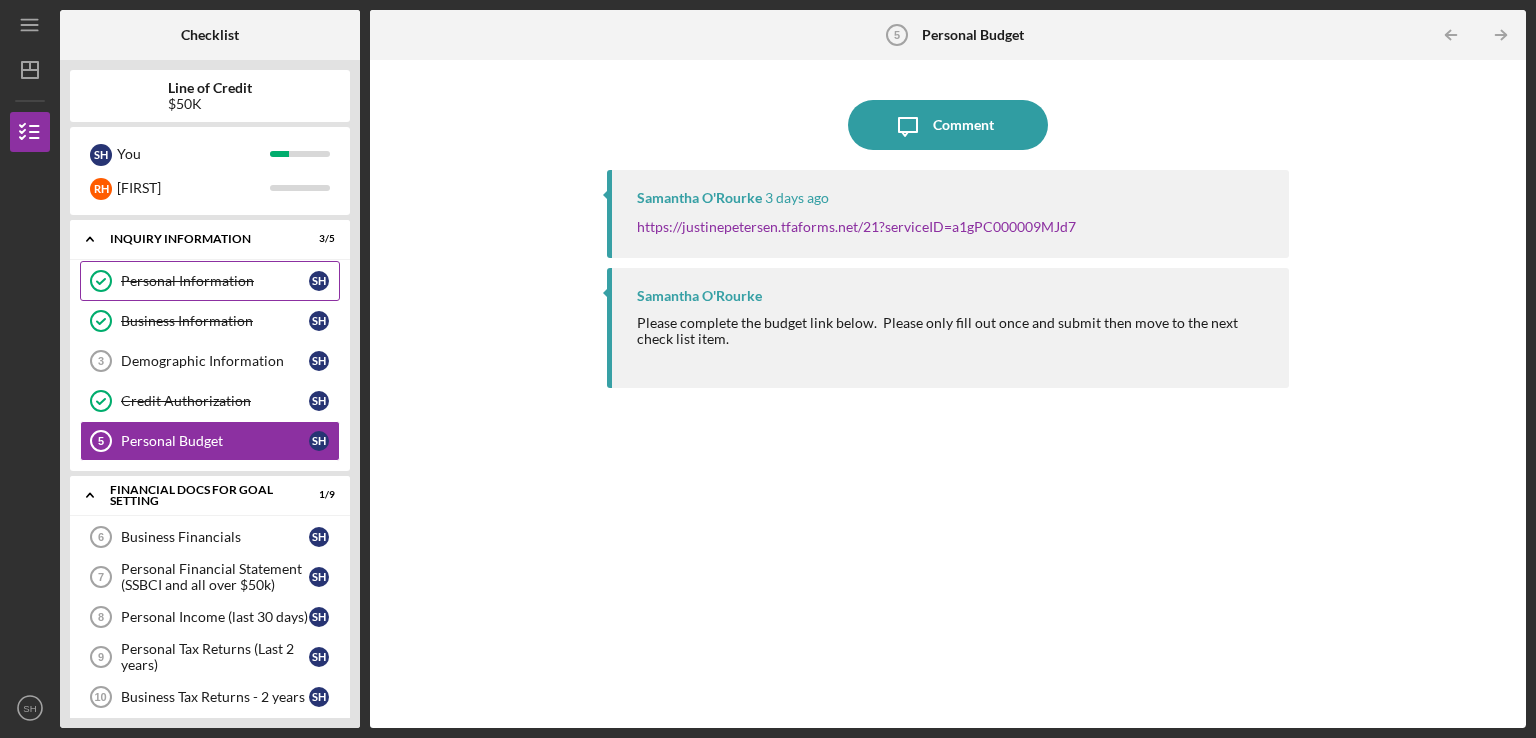 click on "Personal Information" at bounding box center (215, 281) 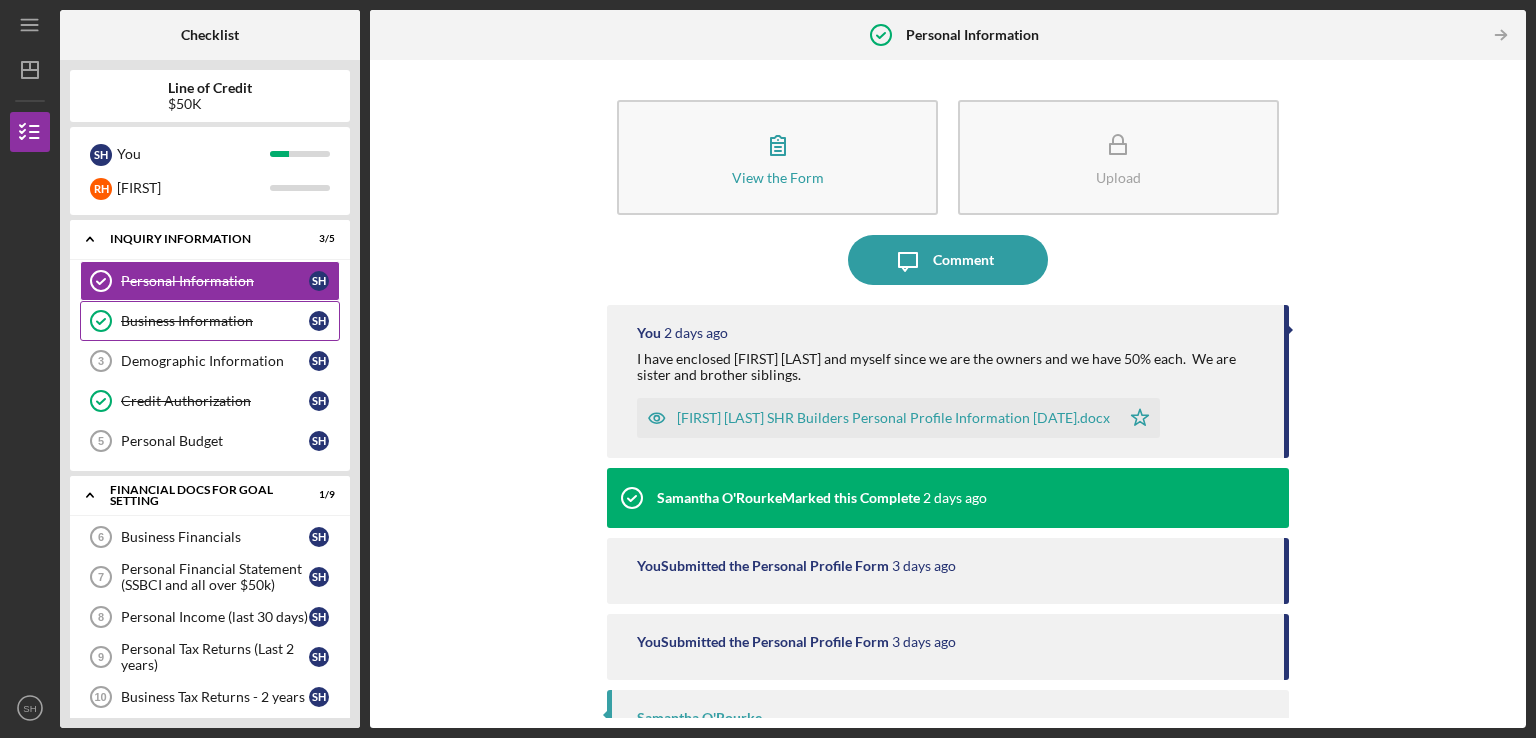 click on "Business Information" at bounding box center [215, 321] 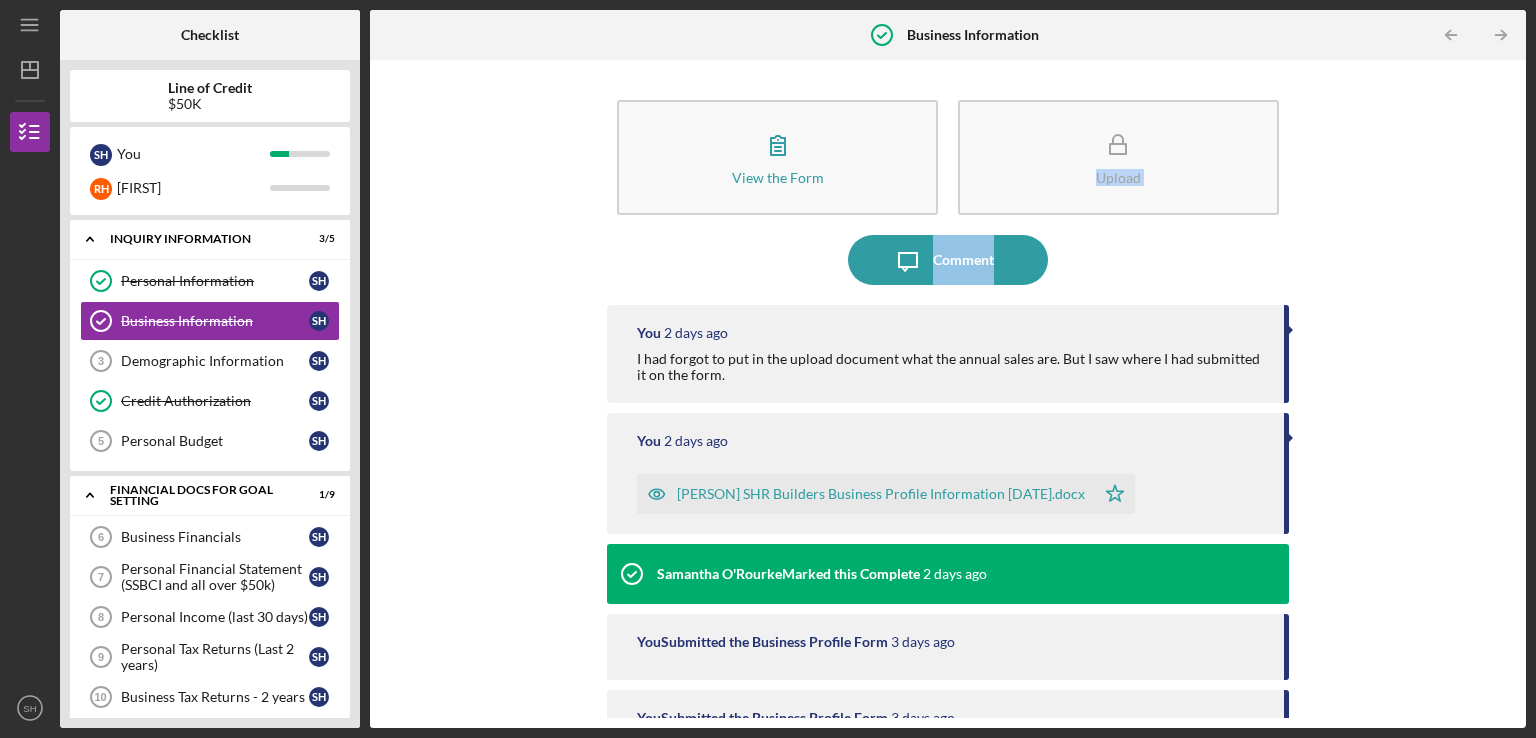 drag, startPoint x: 1518, startPoint y: 218, endPoint x: 1492, endPoint y: 264, distance: 52.83938 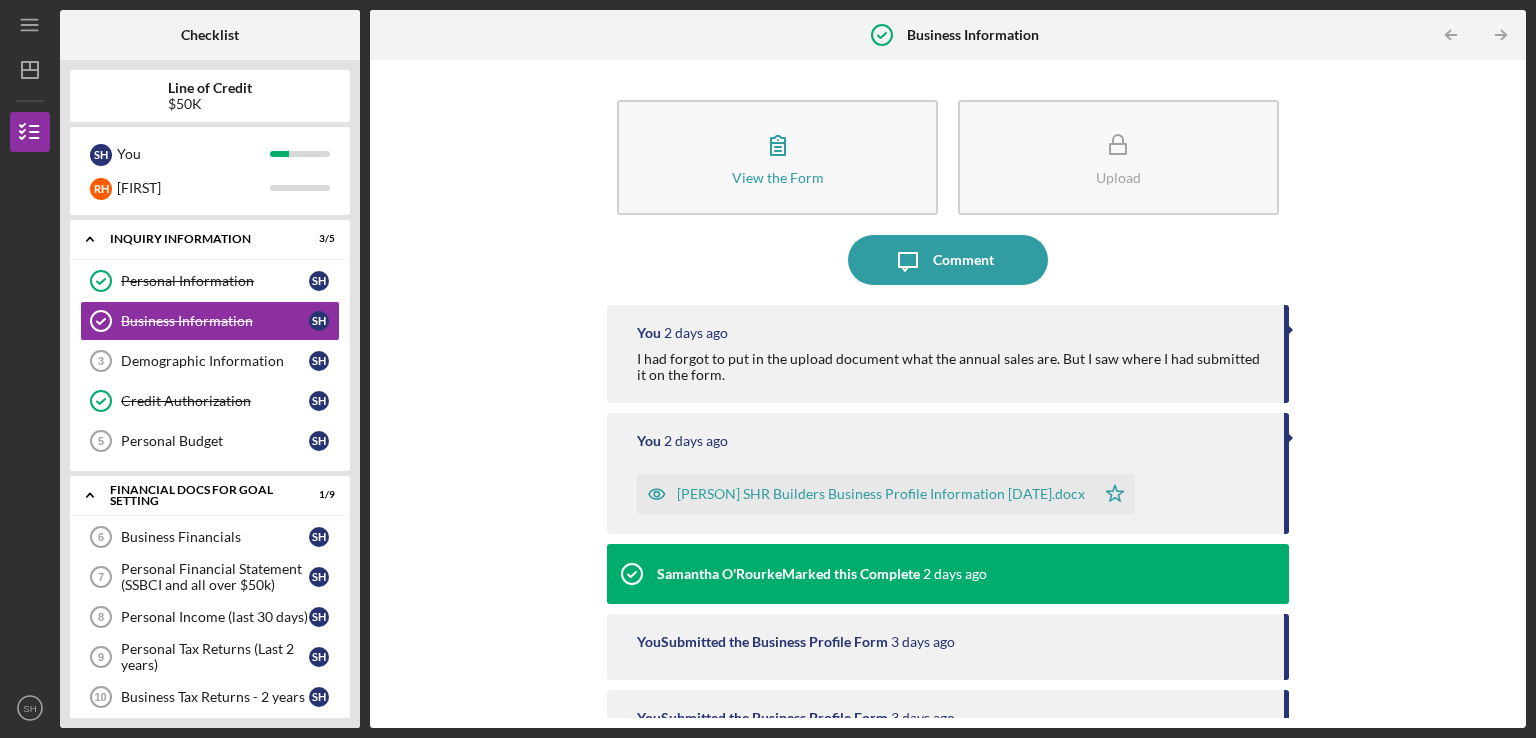 click on "View the Form Form Upload Icon/Message Comment You   2 days ago I had forgot to put in the upload document what the annual sales are.  But I saw where I had submitted it on the form. You   2 days ago [NAME] SHR Builders Business Profile Information 08042025.docx Icon/Star [NAME]  Marked this Complete    2 days ago You  Submitted the Business Profile Form   3 days ago You  Submitted the Business Profile Form   3 days ago [NAME]   Please complete the form.  Select the most appropriate NAICS code from the 2022 industry list at  https://www.census.gov/naics/" at bounding box center (948, 394) 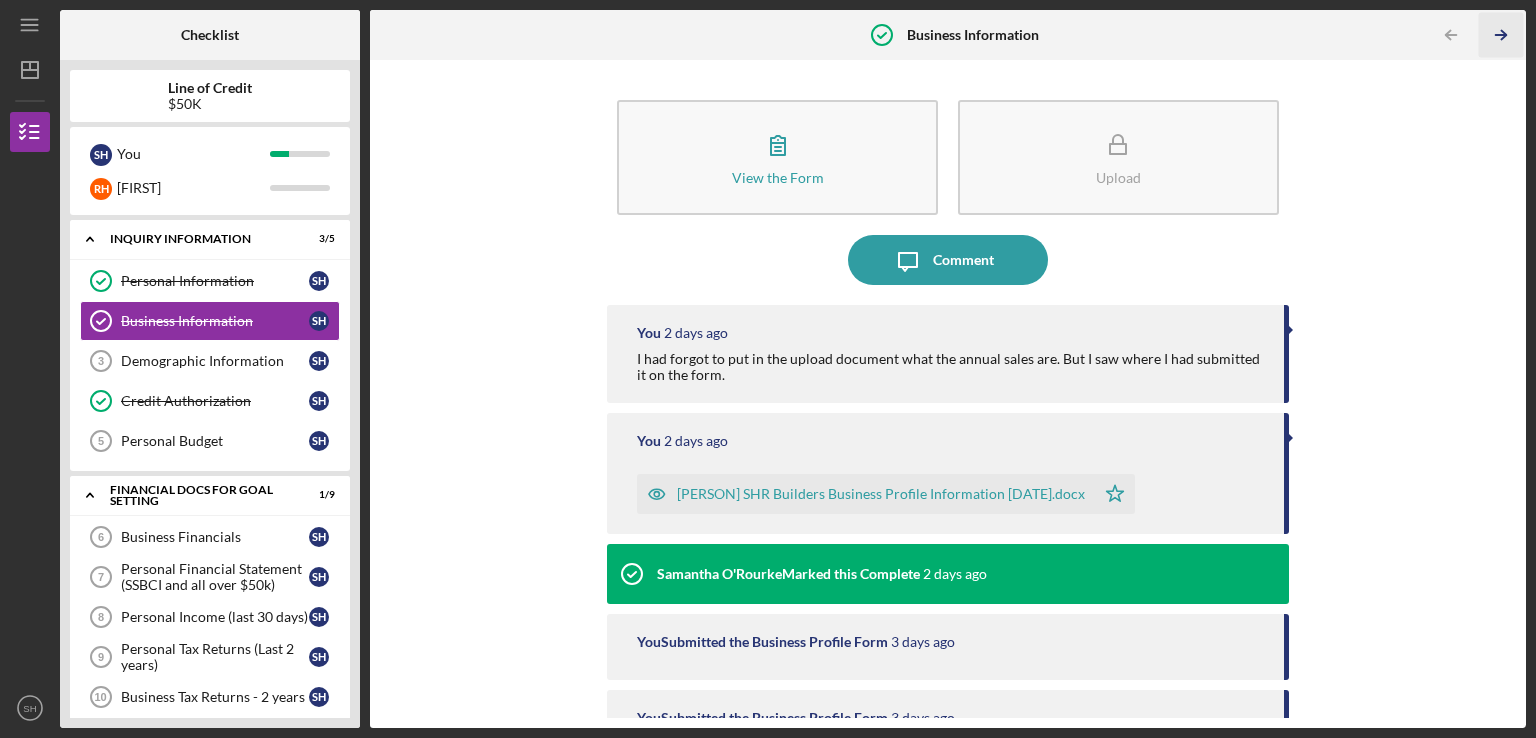 click on "Icon/Table Pagination Arrow" 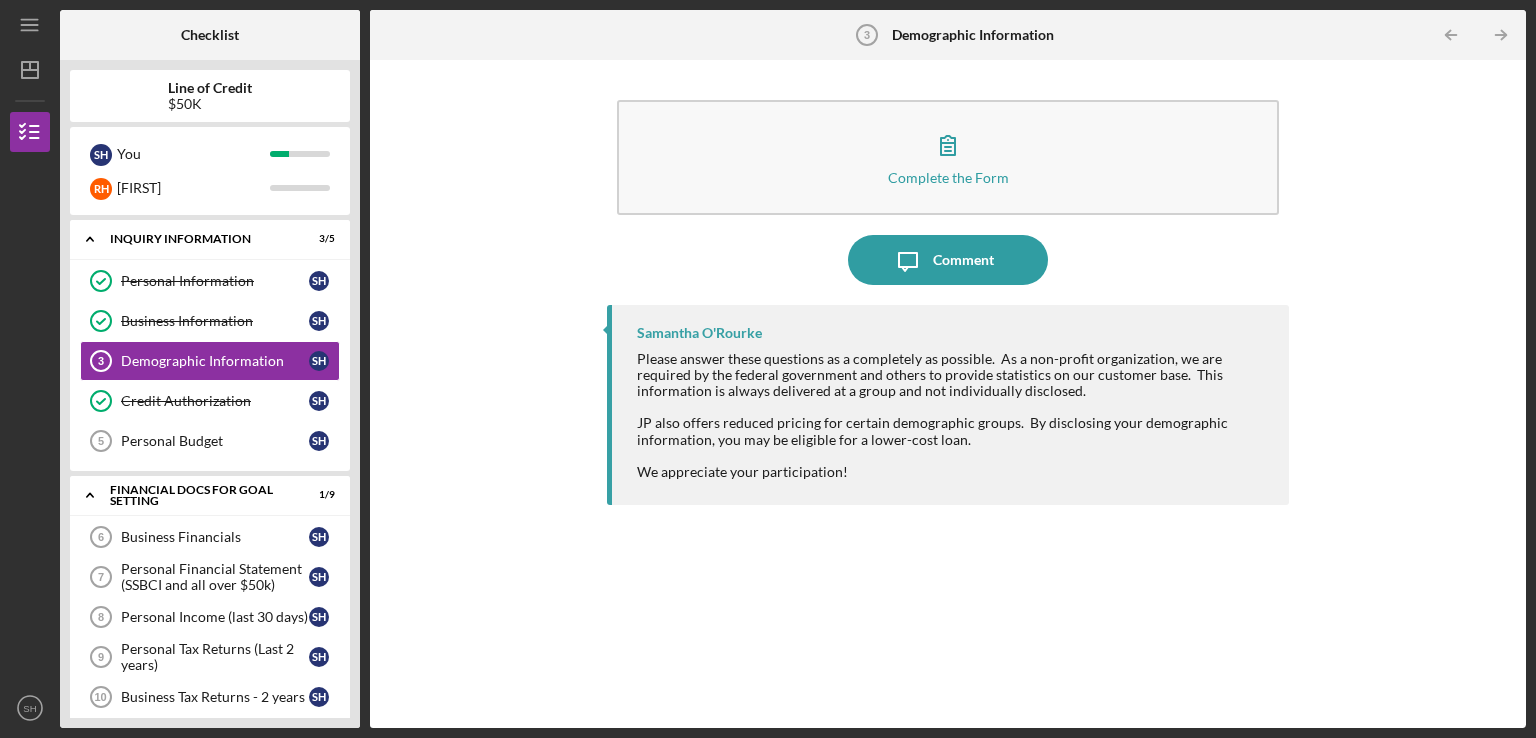 click on "Icon/Table Pagination Arrow" 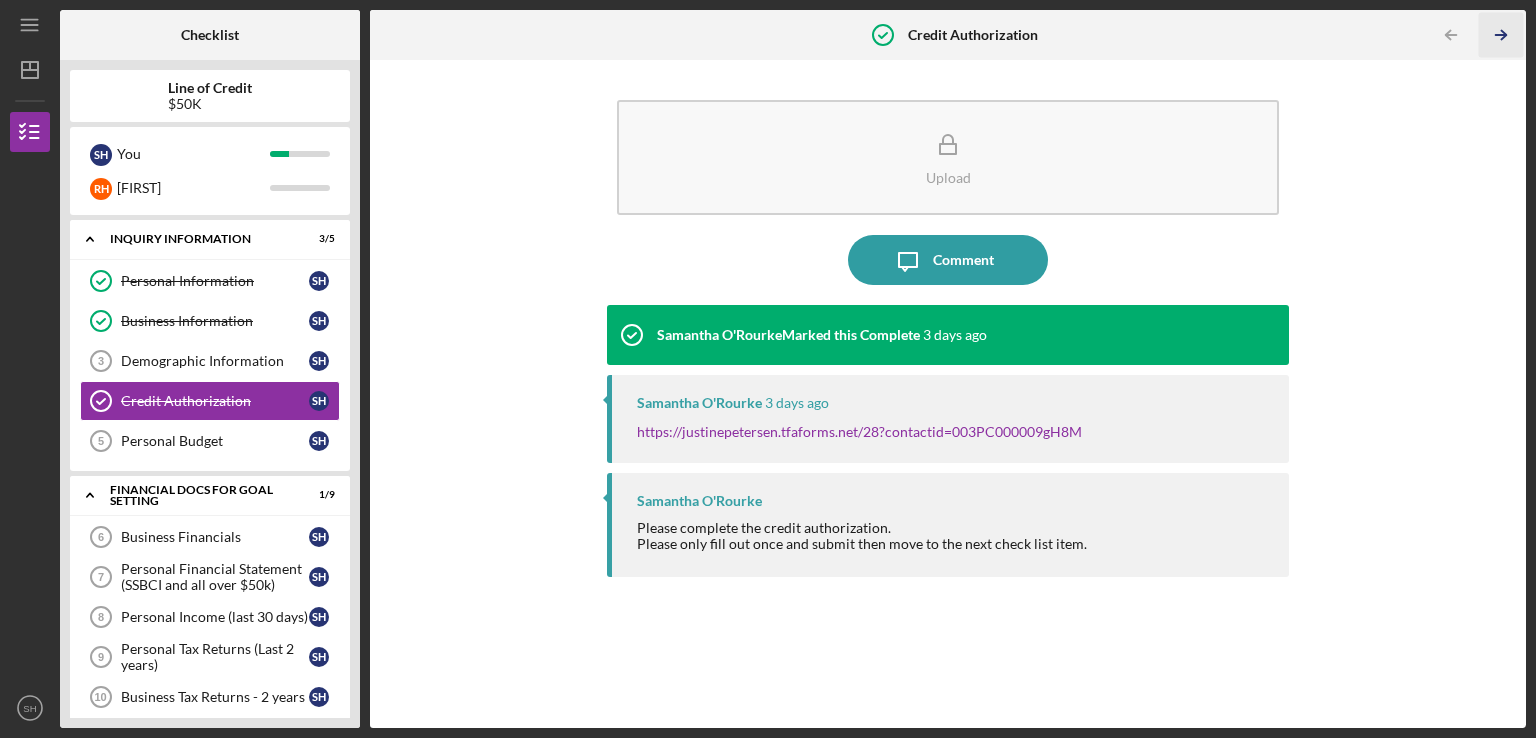 click on "Icon/Table Pagination Arrow" 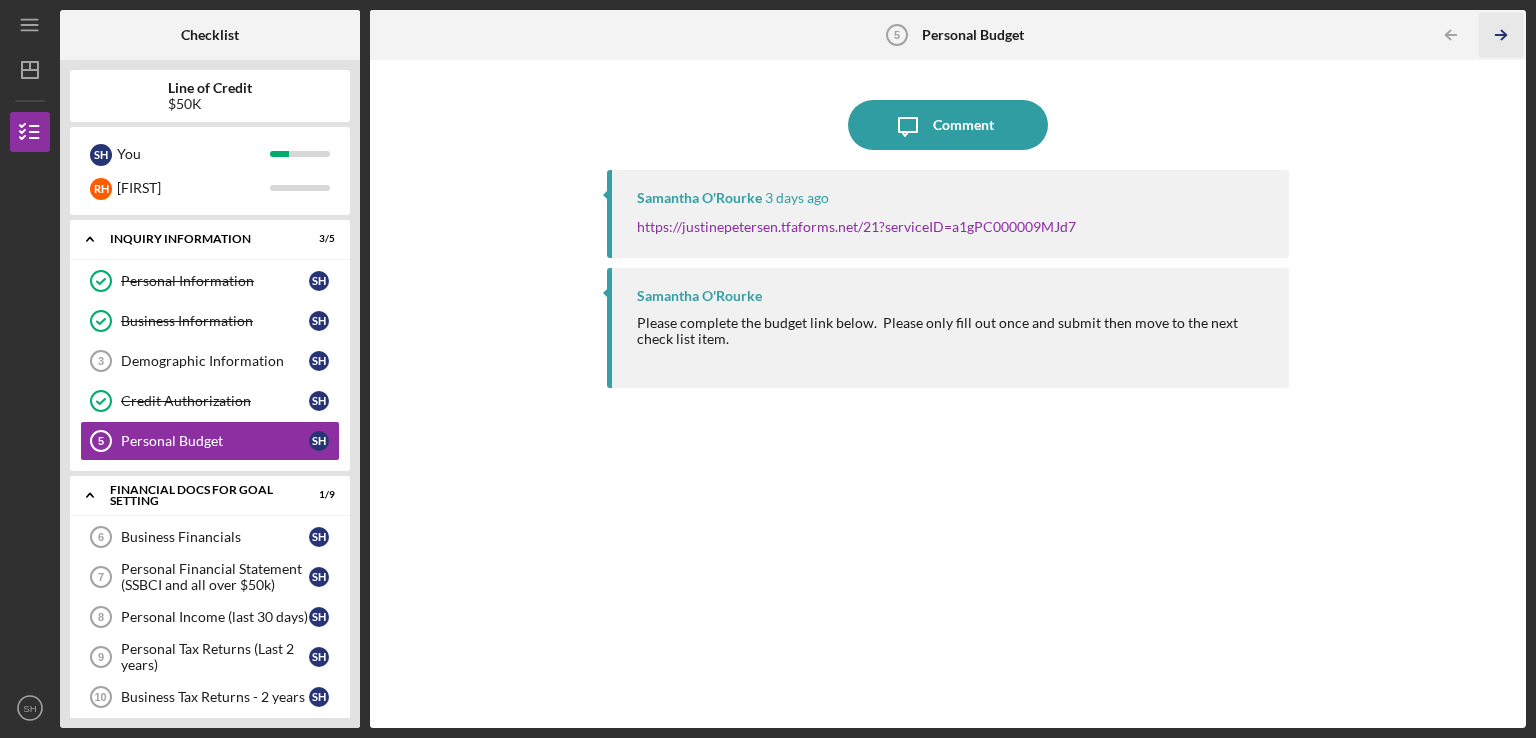 click on "Icon/Table Pagination Arrow" 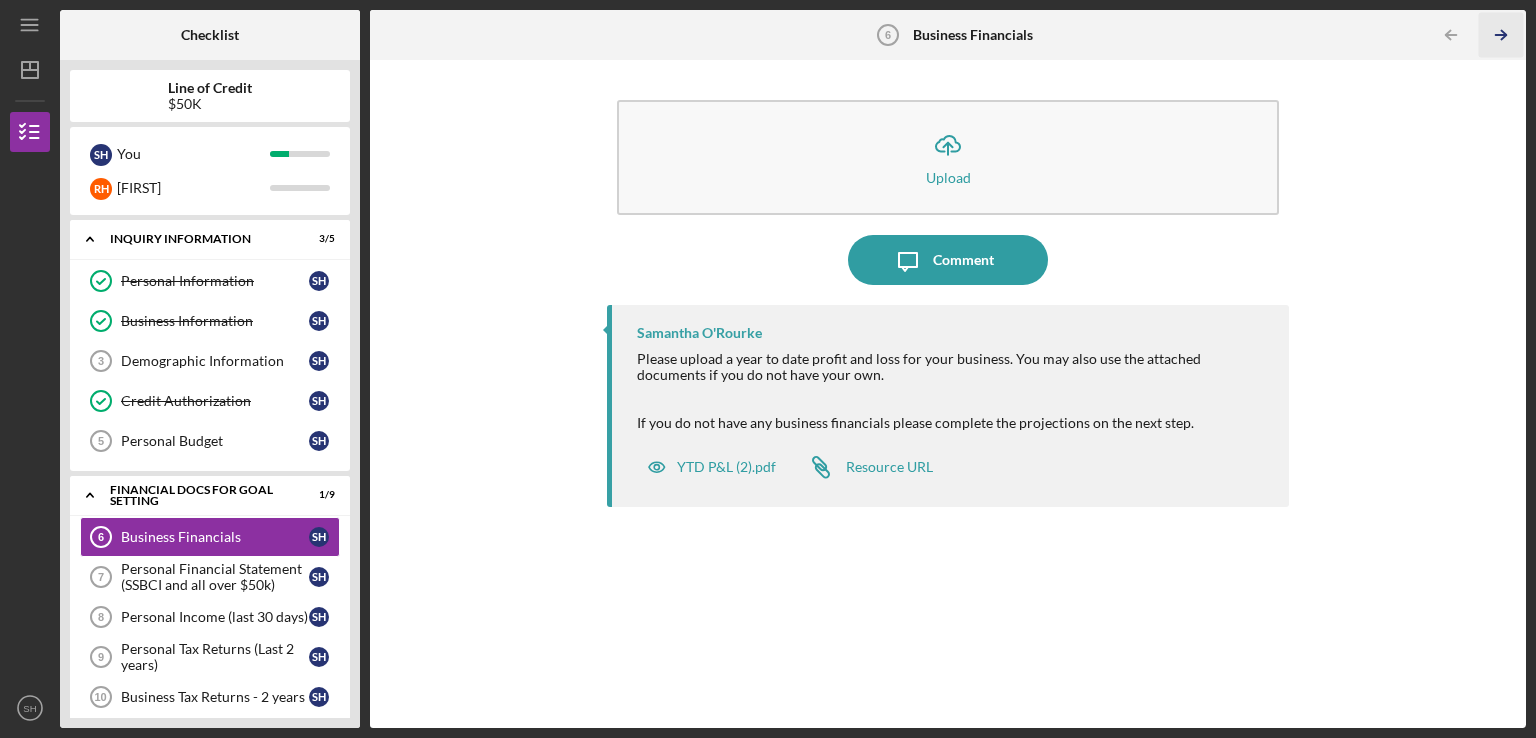 click on "Icon/Table Pagination Arrow" 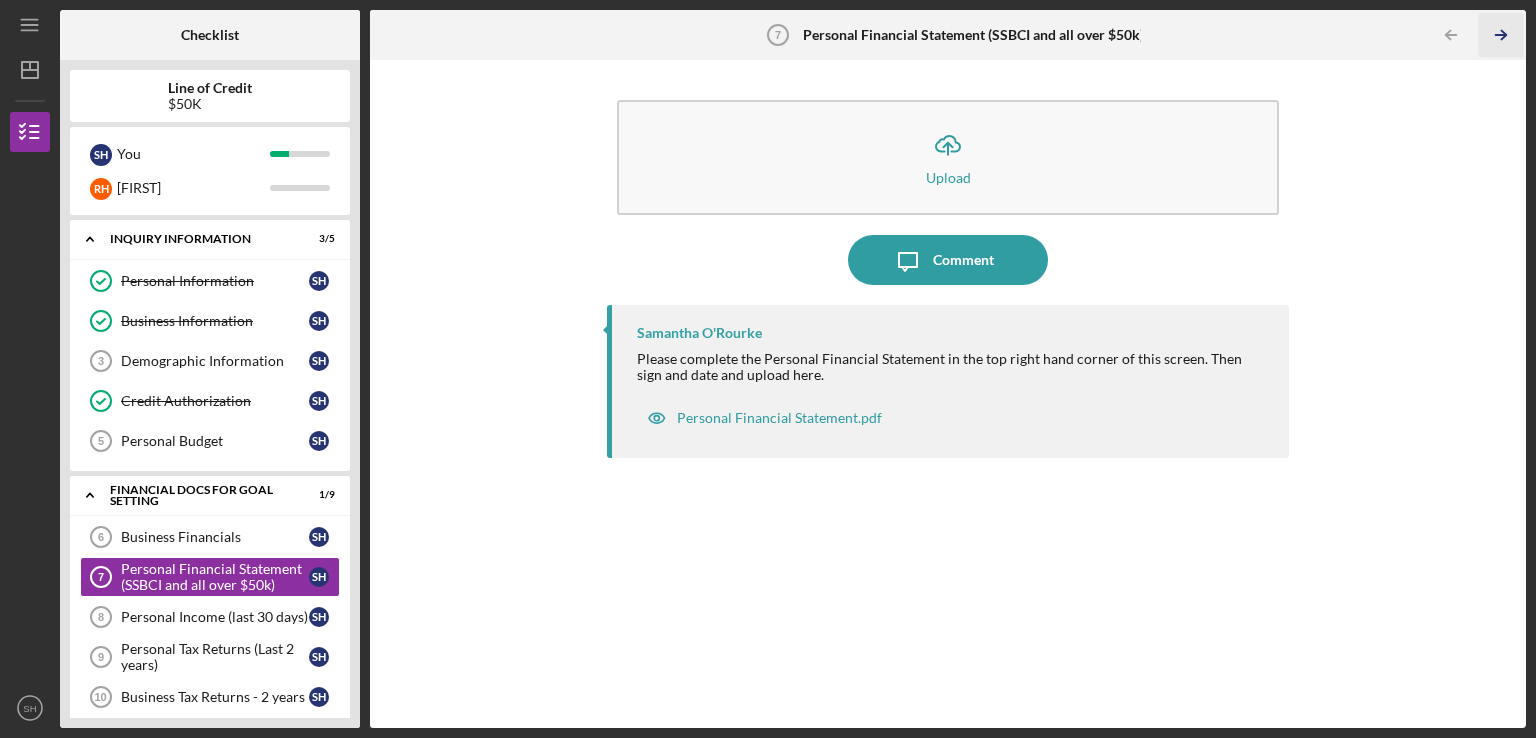 click on "Icon/Table Pagination Arrow" 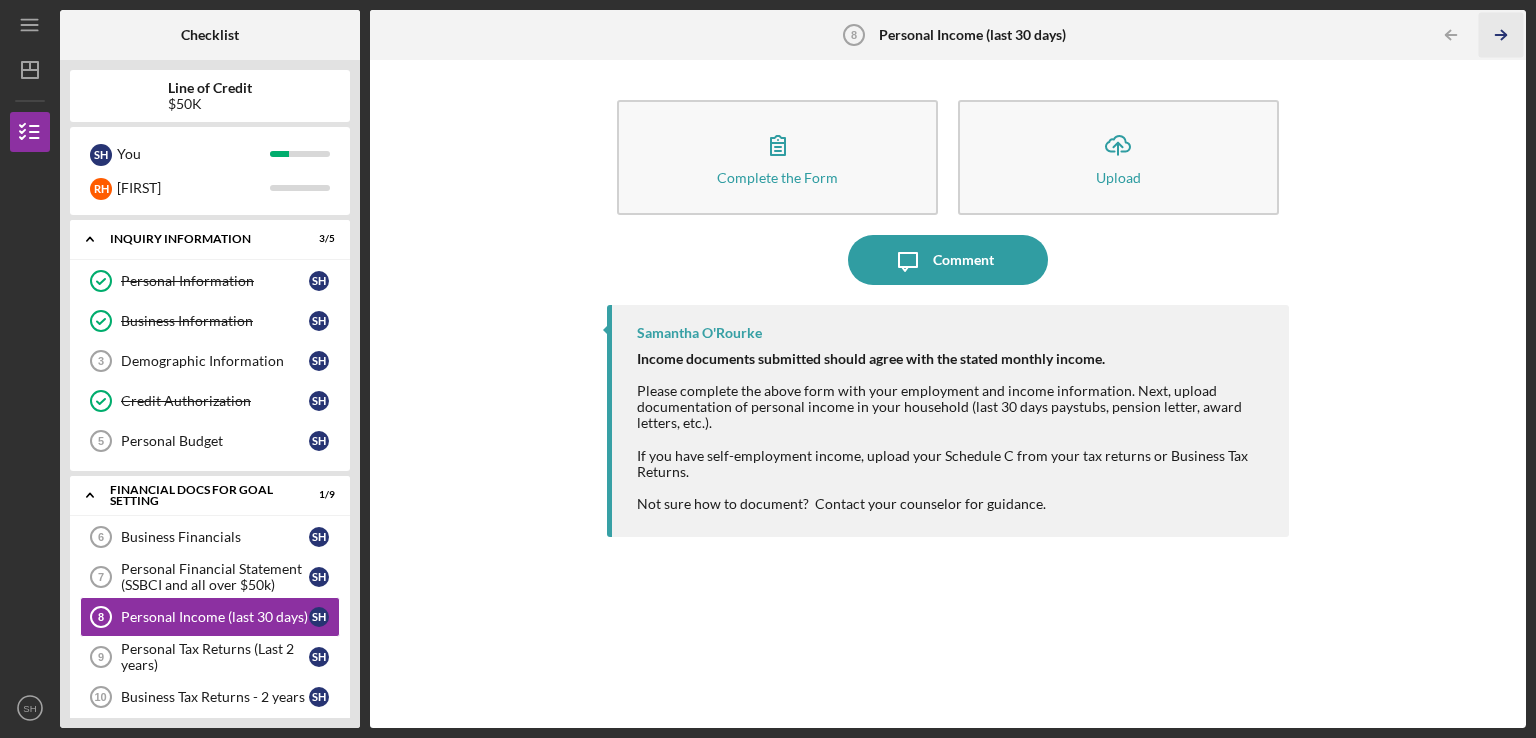 click on "Icon/Table Pagination Arrow" 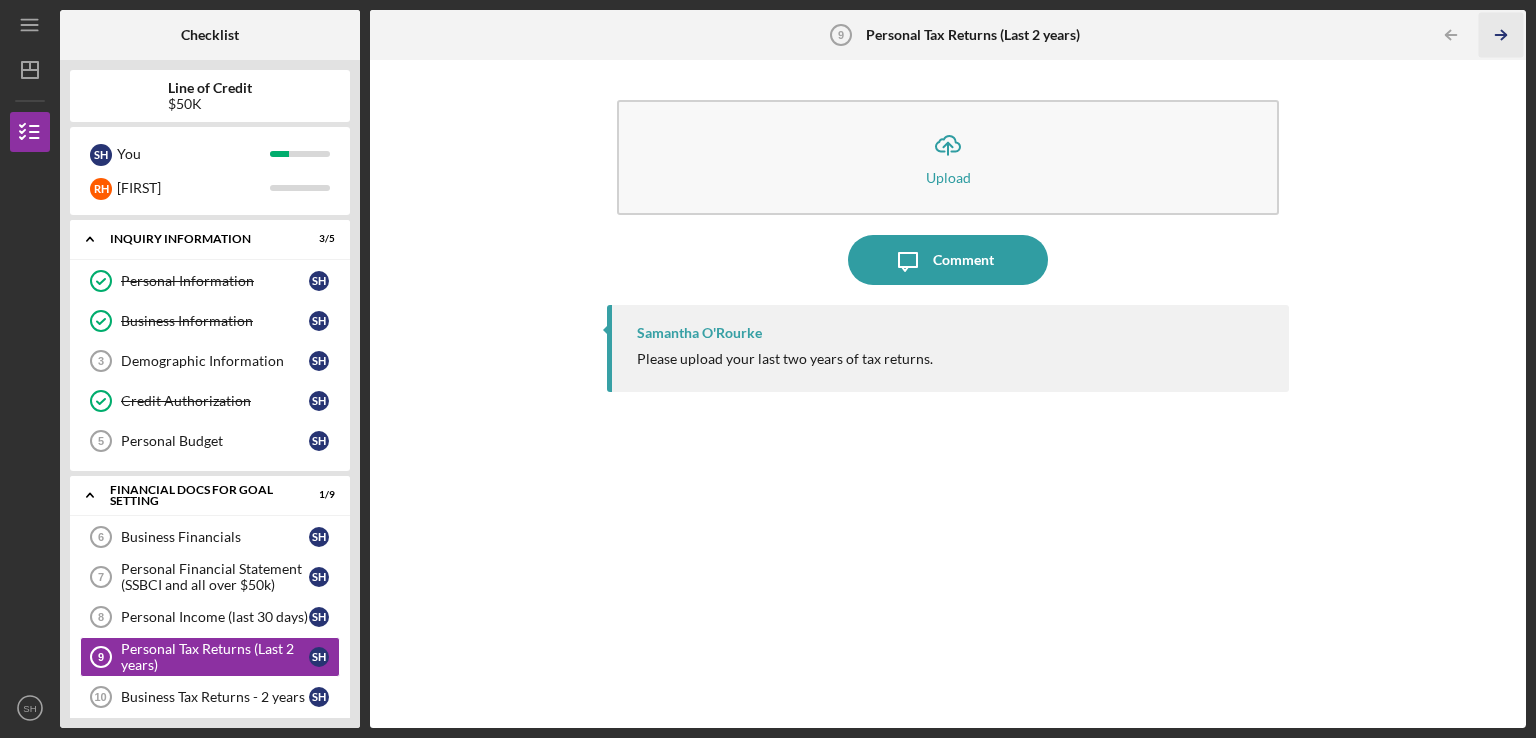 click on "Icon/Table Pagination Arrow" 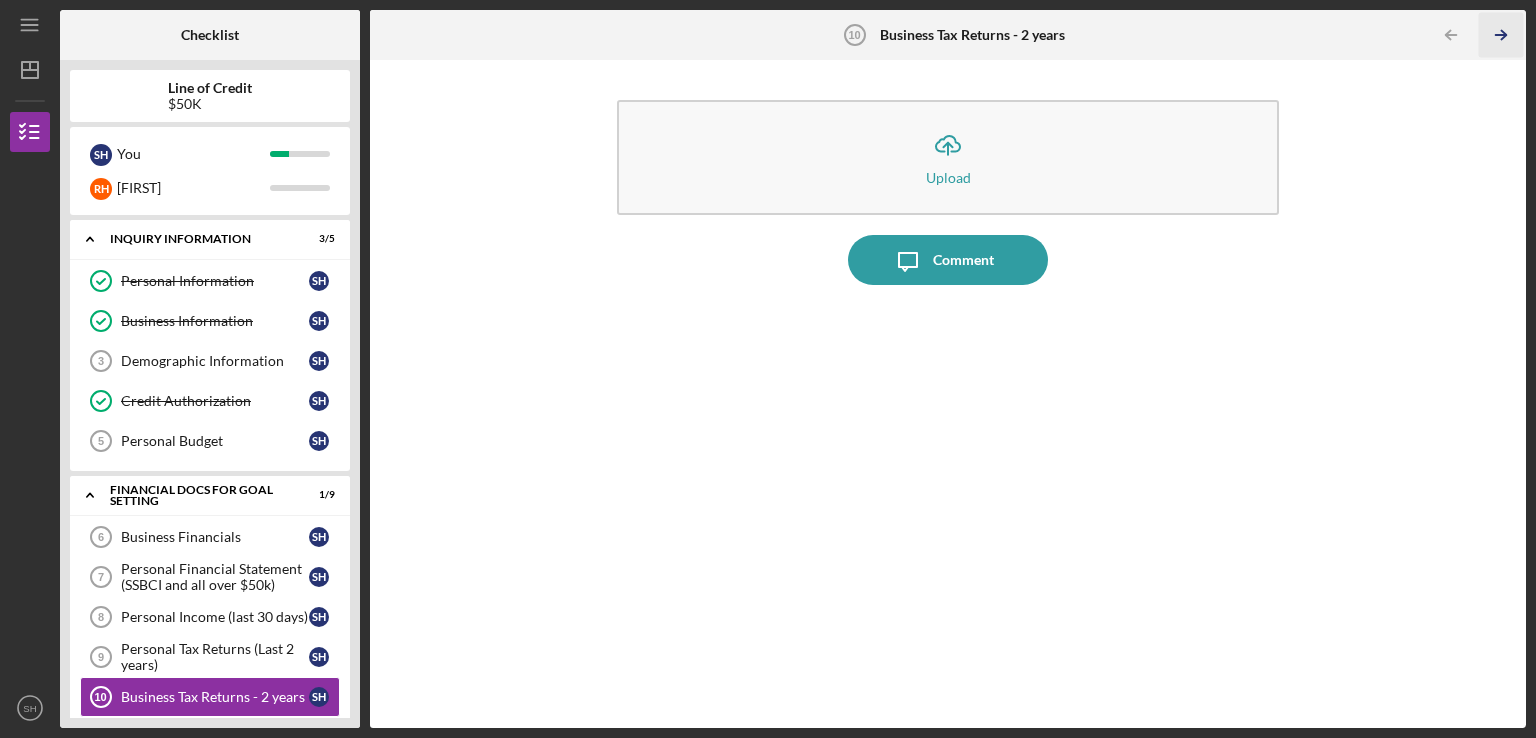 click on "Icon/Table Pagination Arrow" 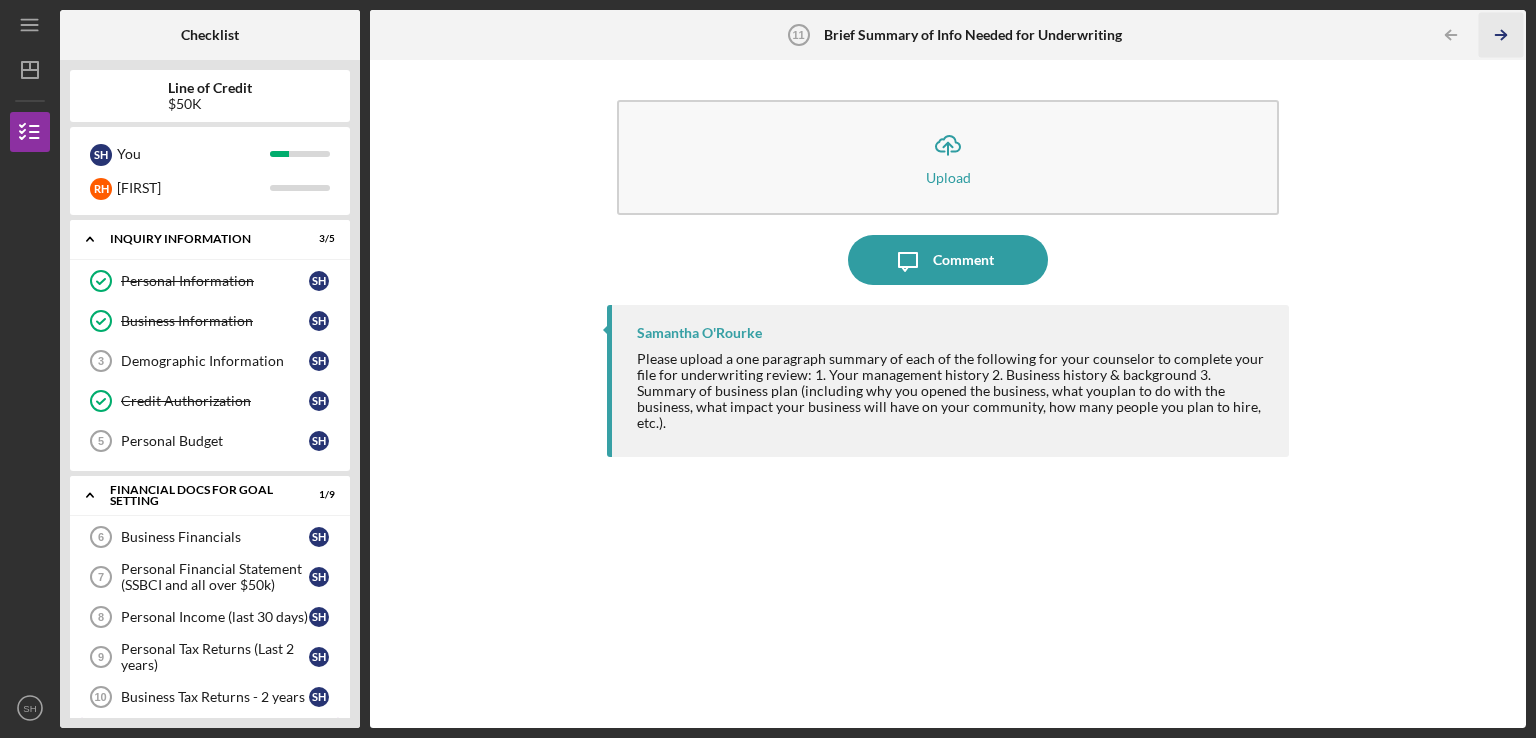 click on "Icon/Table Pagination Arrow" 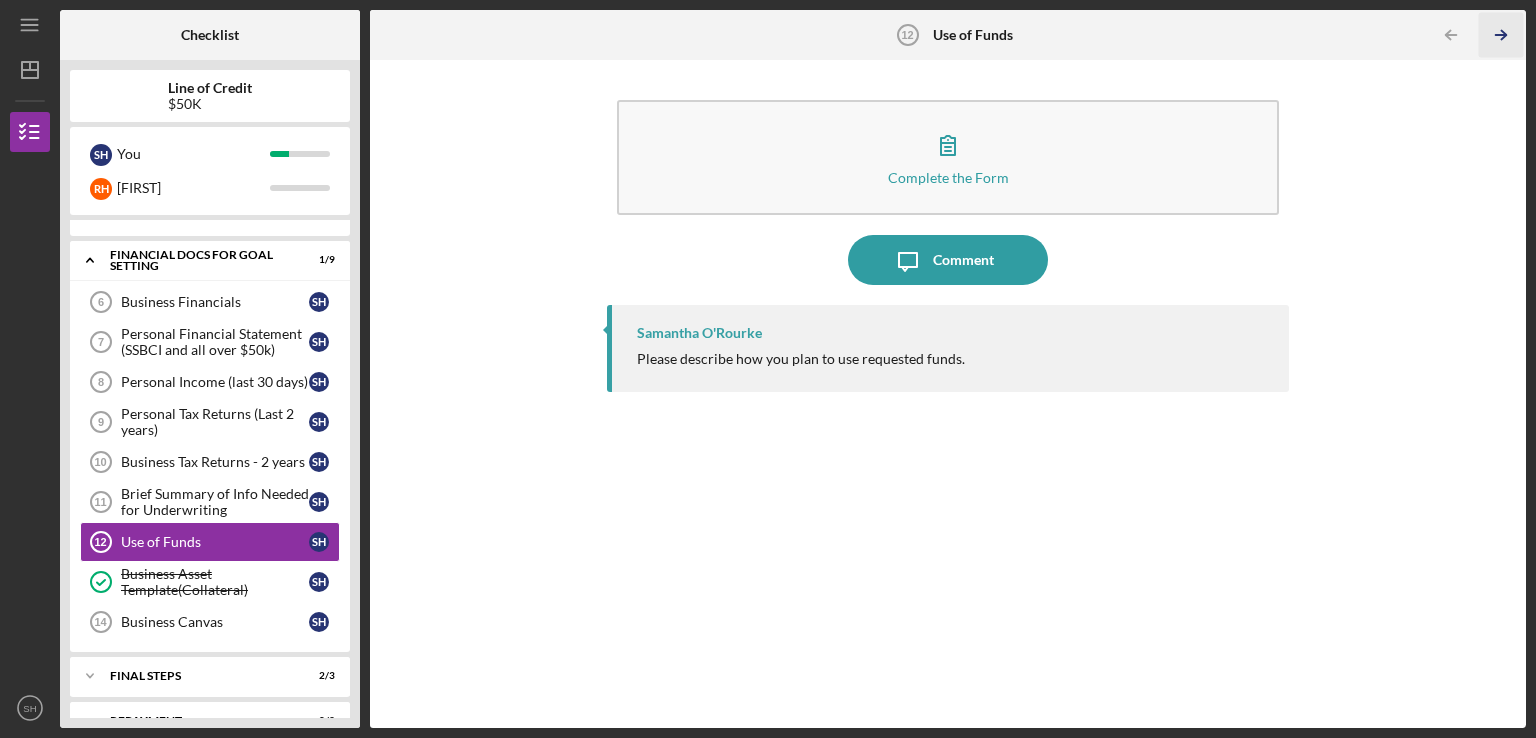 scroll, scrollTop: 263, scrollLeft: 0, axis: vertical 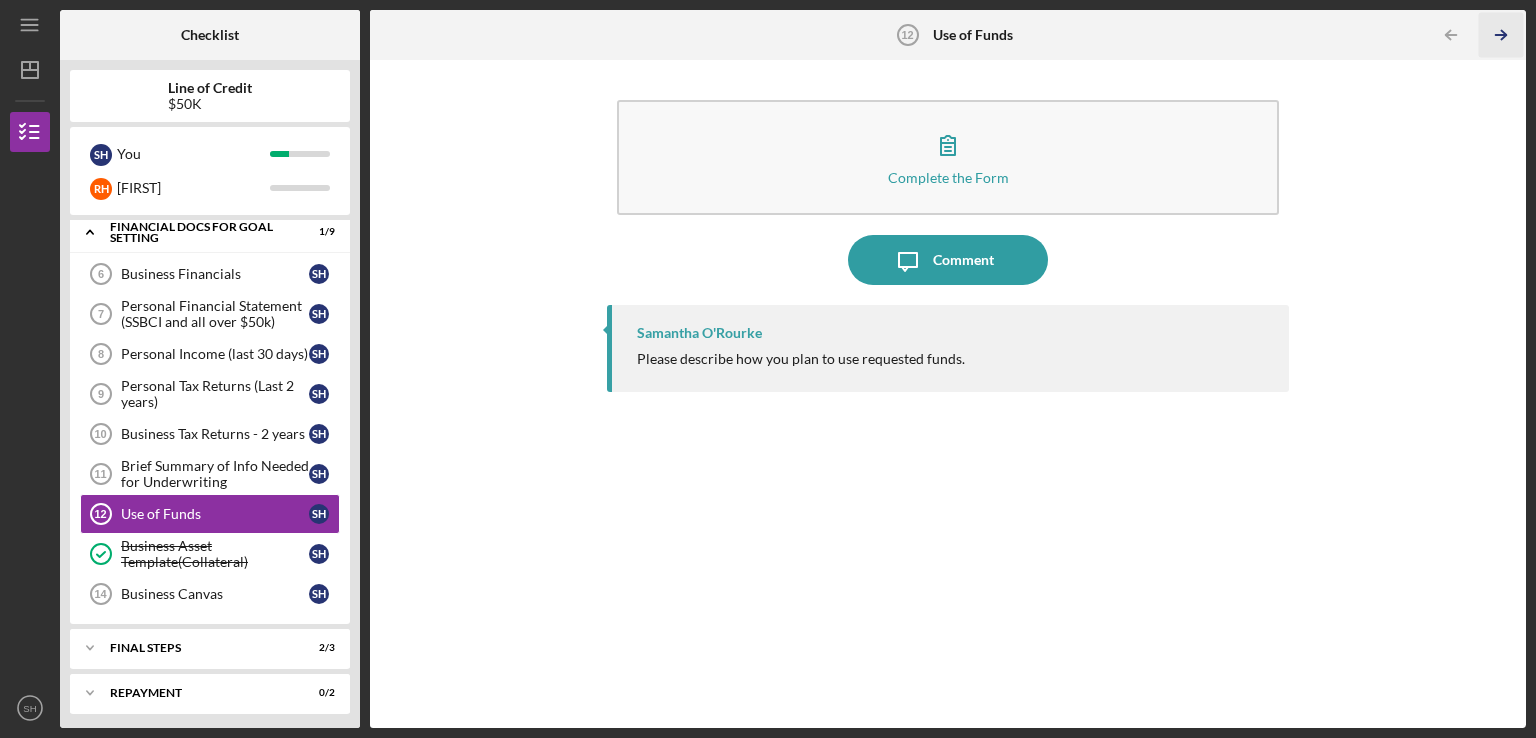click on "Icon/Table Pagination Arrow" 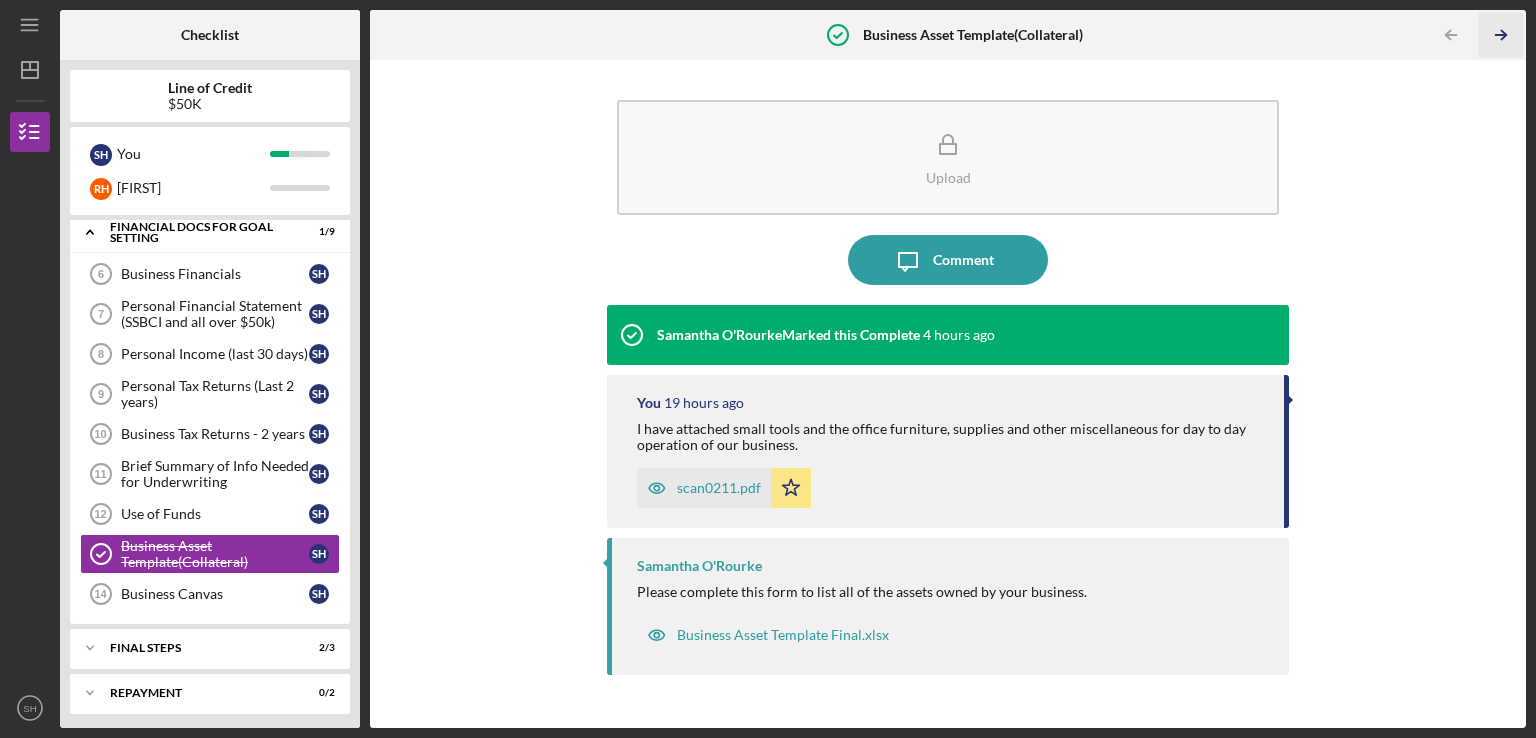 click on "Icon/Table Pagination Arrow" 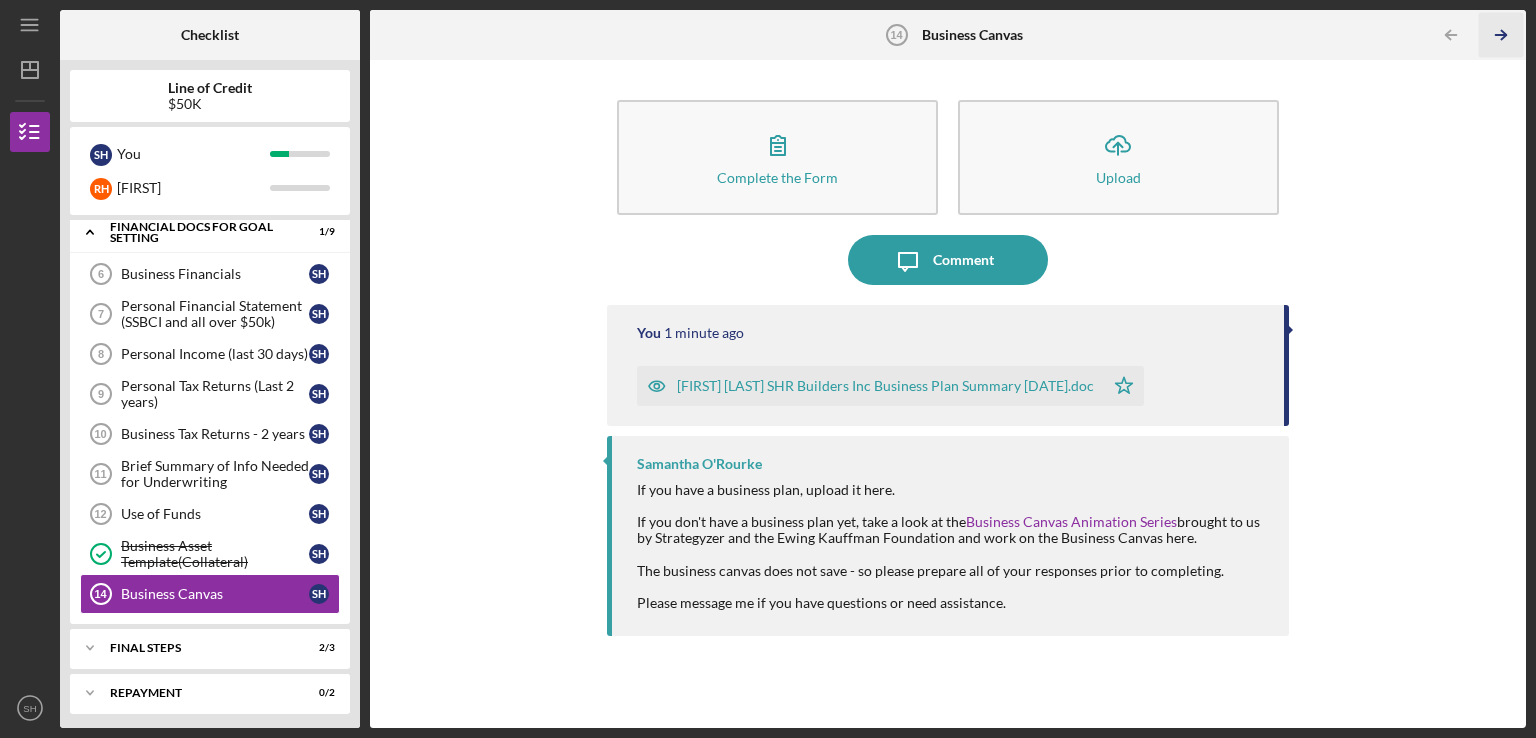 click on "Icon/Table Pagination Arrow" 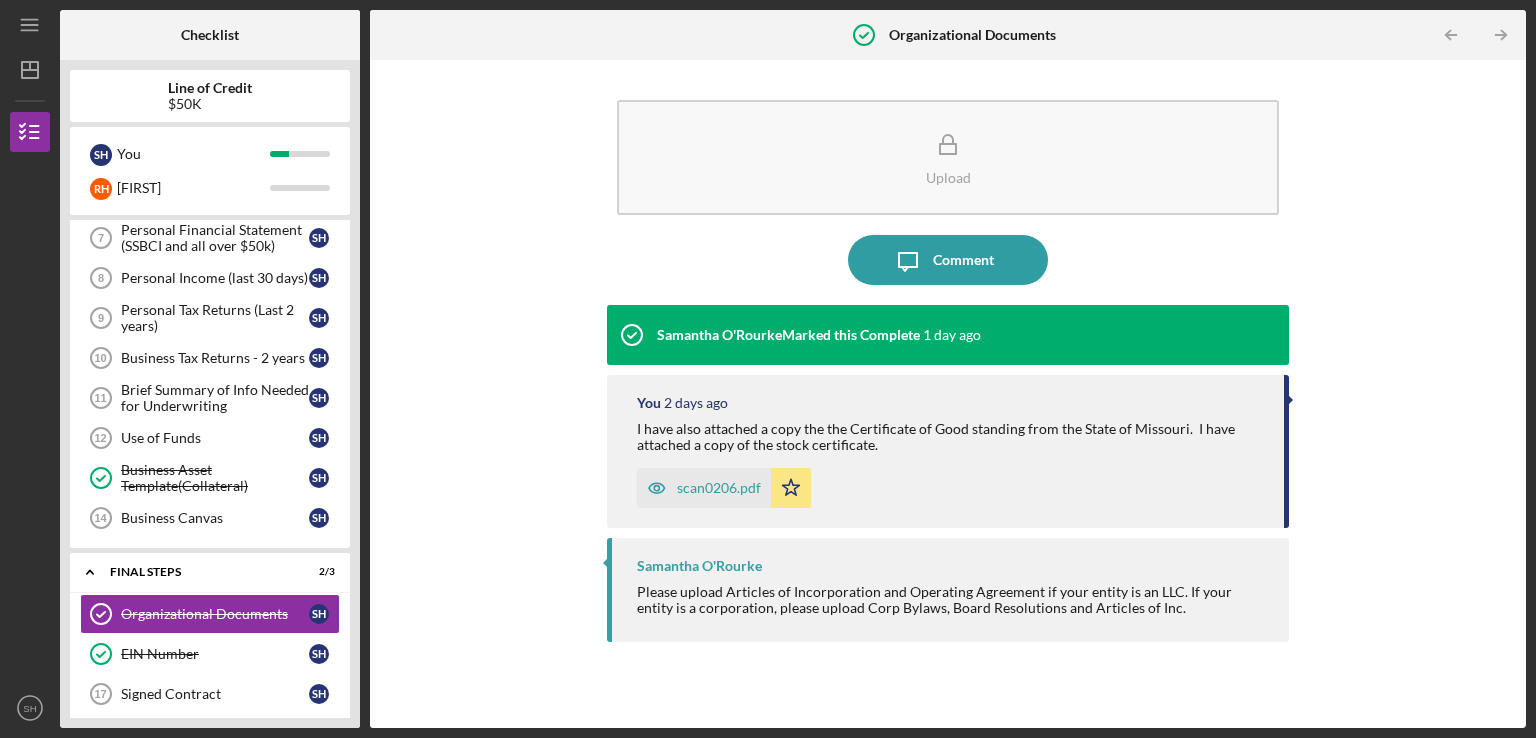 scroll, scrollTop: 392, scrollLeft: 0, axis: vertical 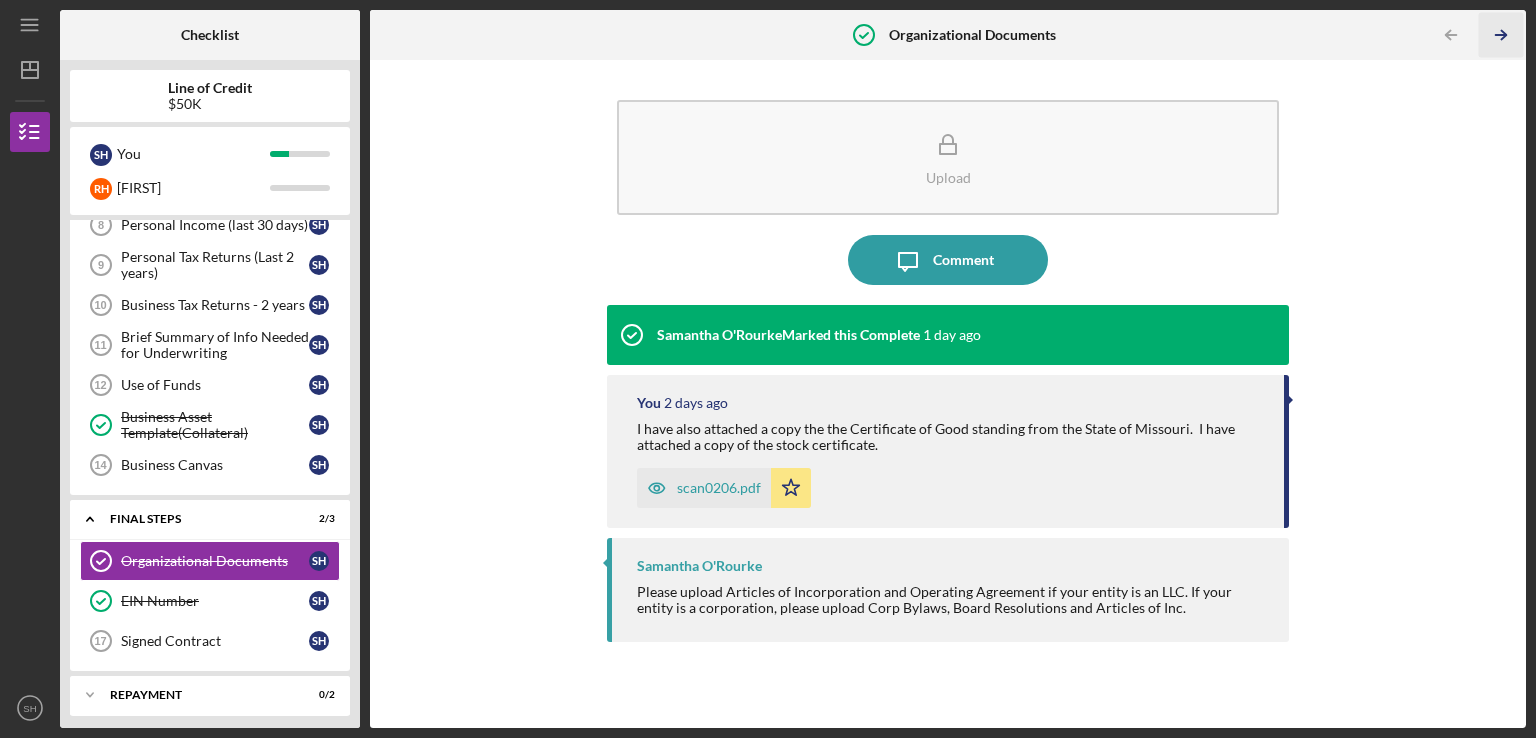 click on "Icon/Table Pagination Arrow" 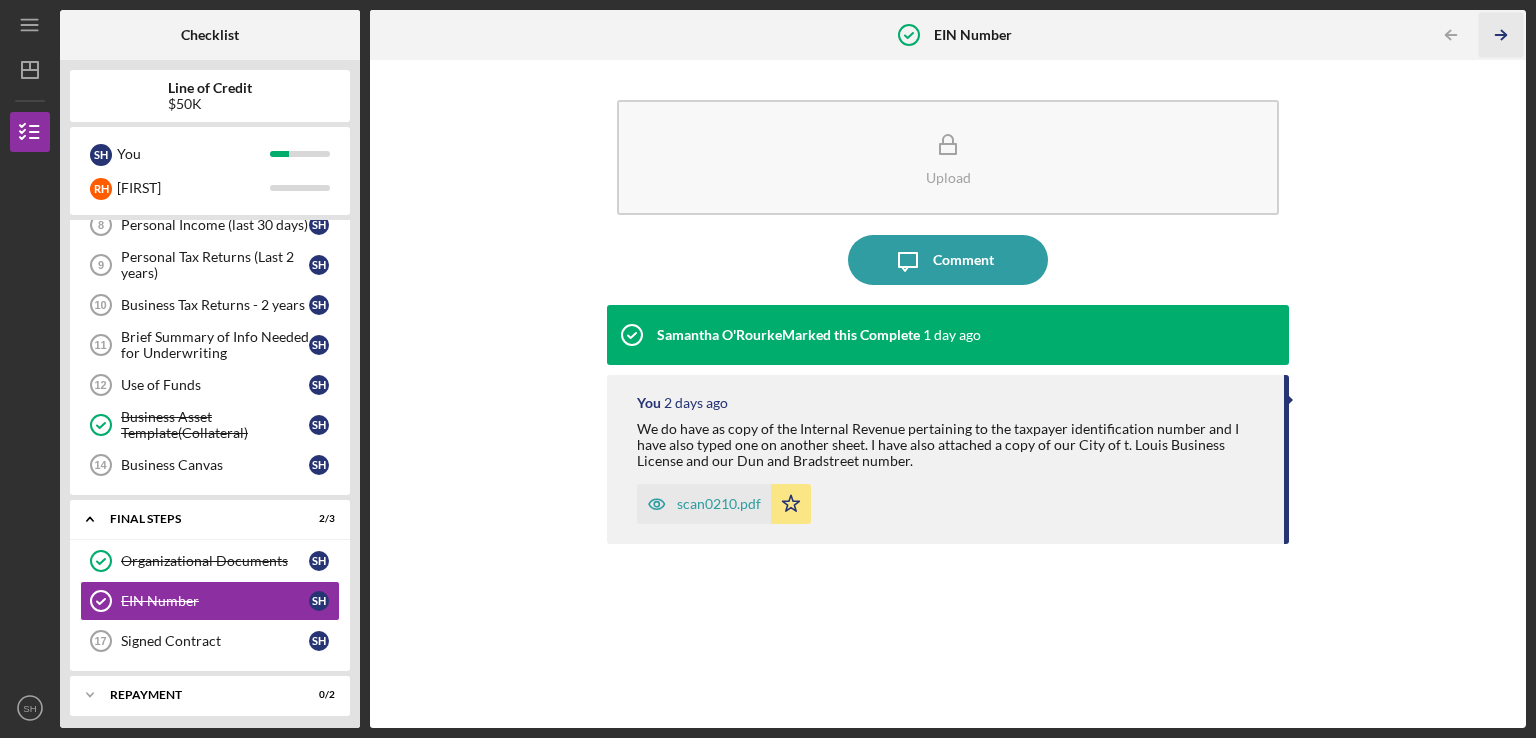 click on "Icon/Table Pagination Arrow" 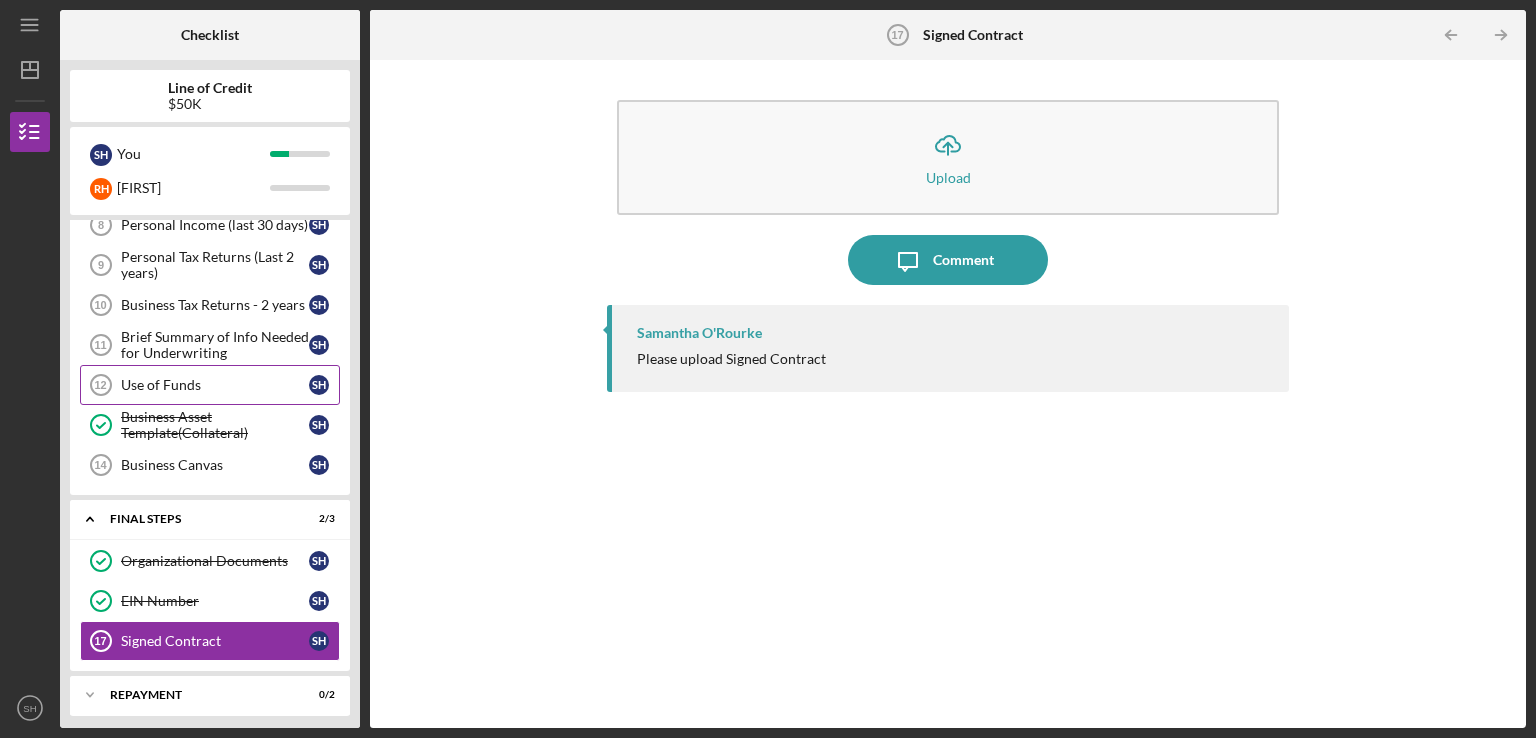 click on "Use of Funds" at bounding box center (215, 385) 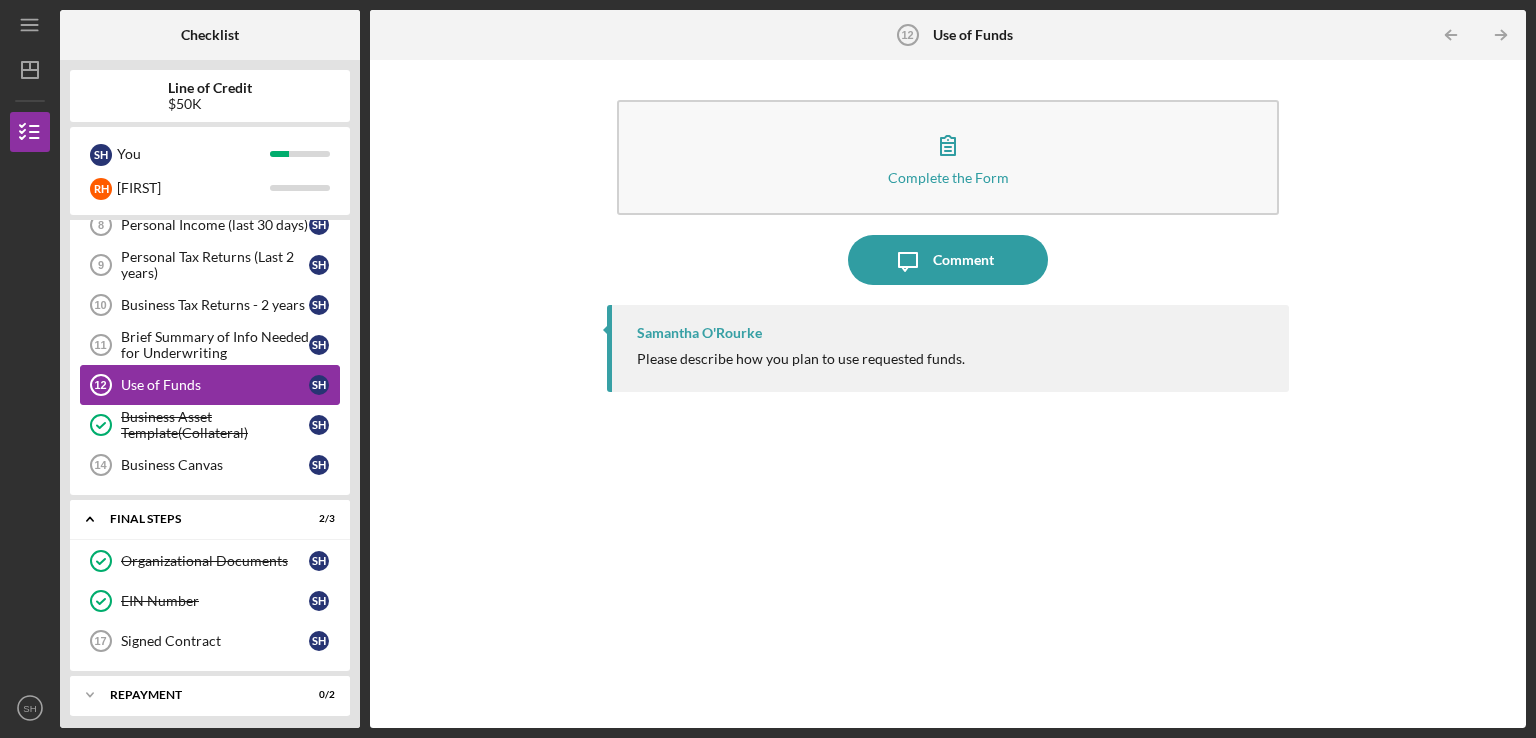 click on "Use of Funds" at bounding box center [215, 385] 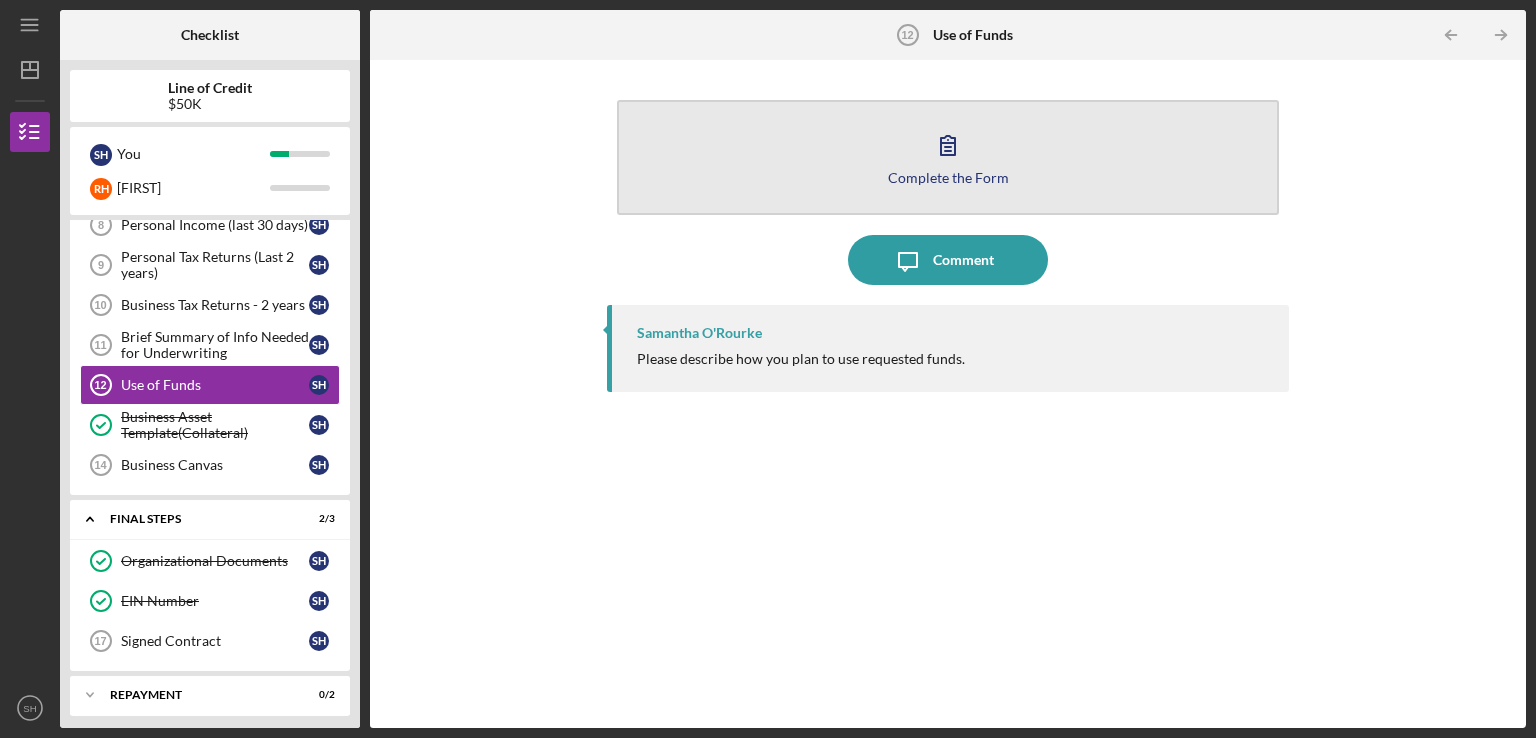 click on "Complete the Form" at bounding box center (948, 177) 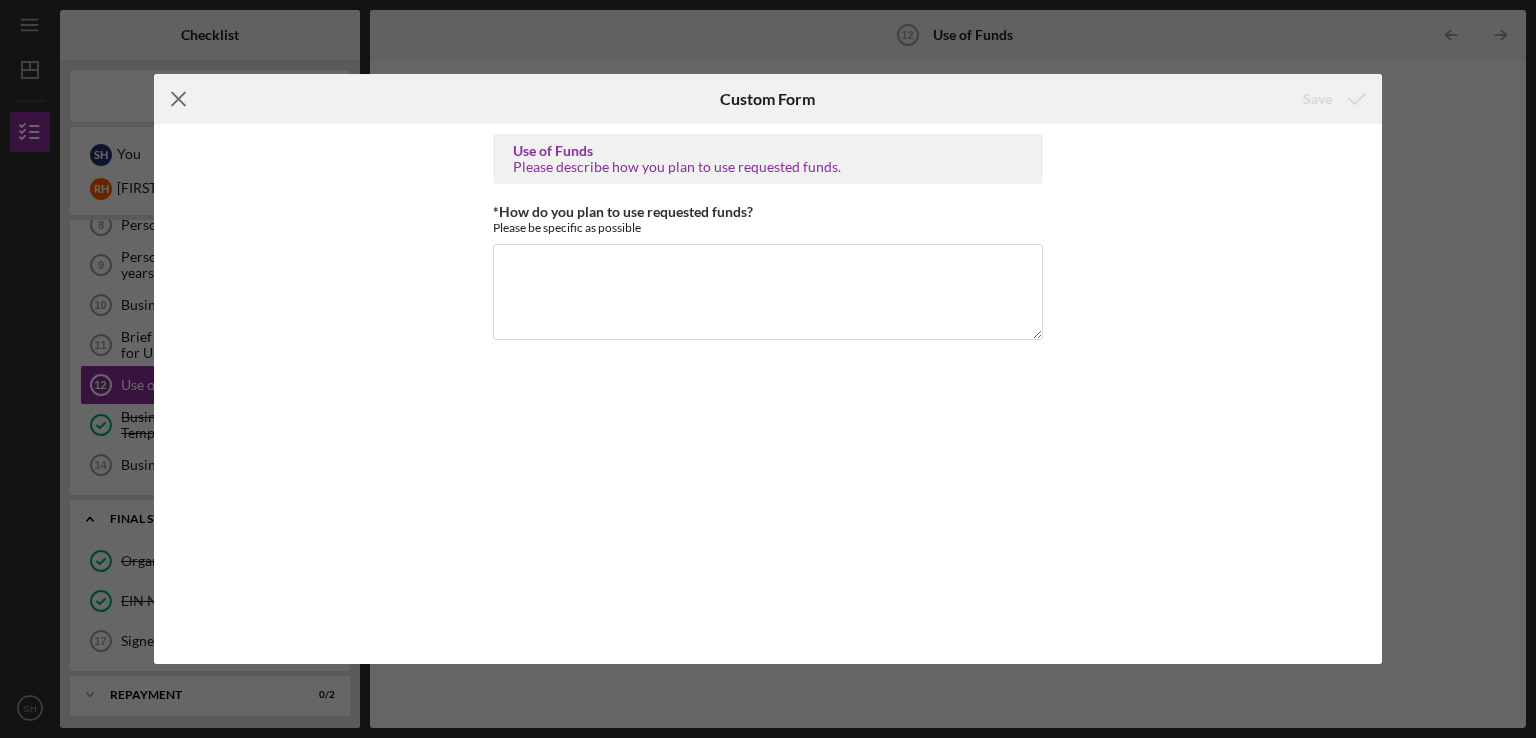 click 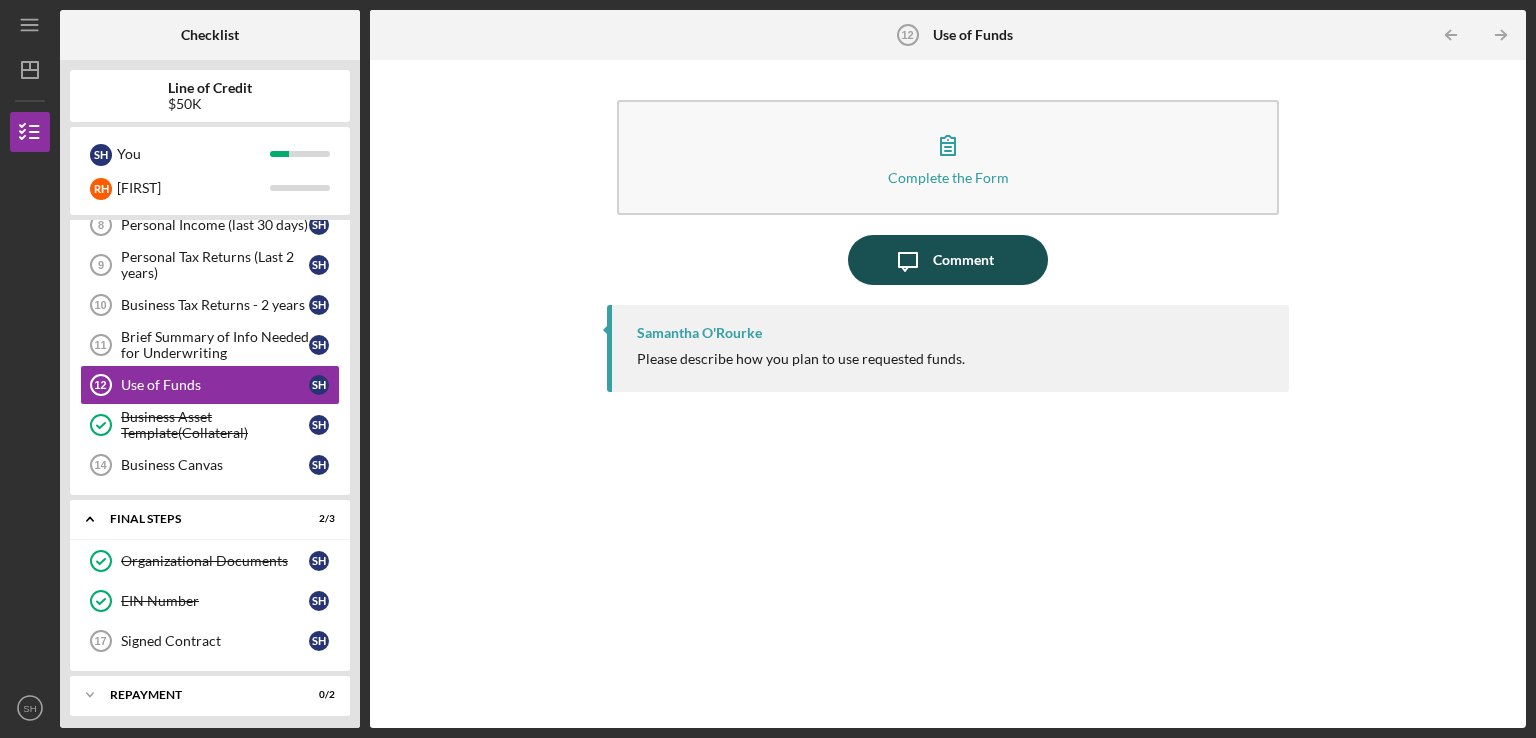 click on "Comment" at bounding box center [963, 260] 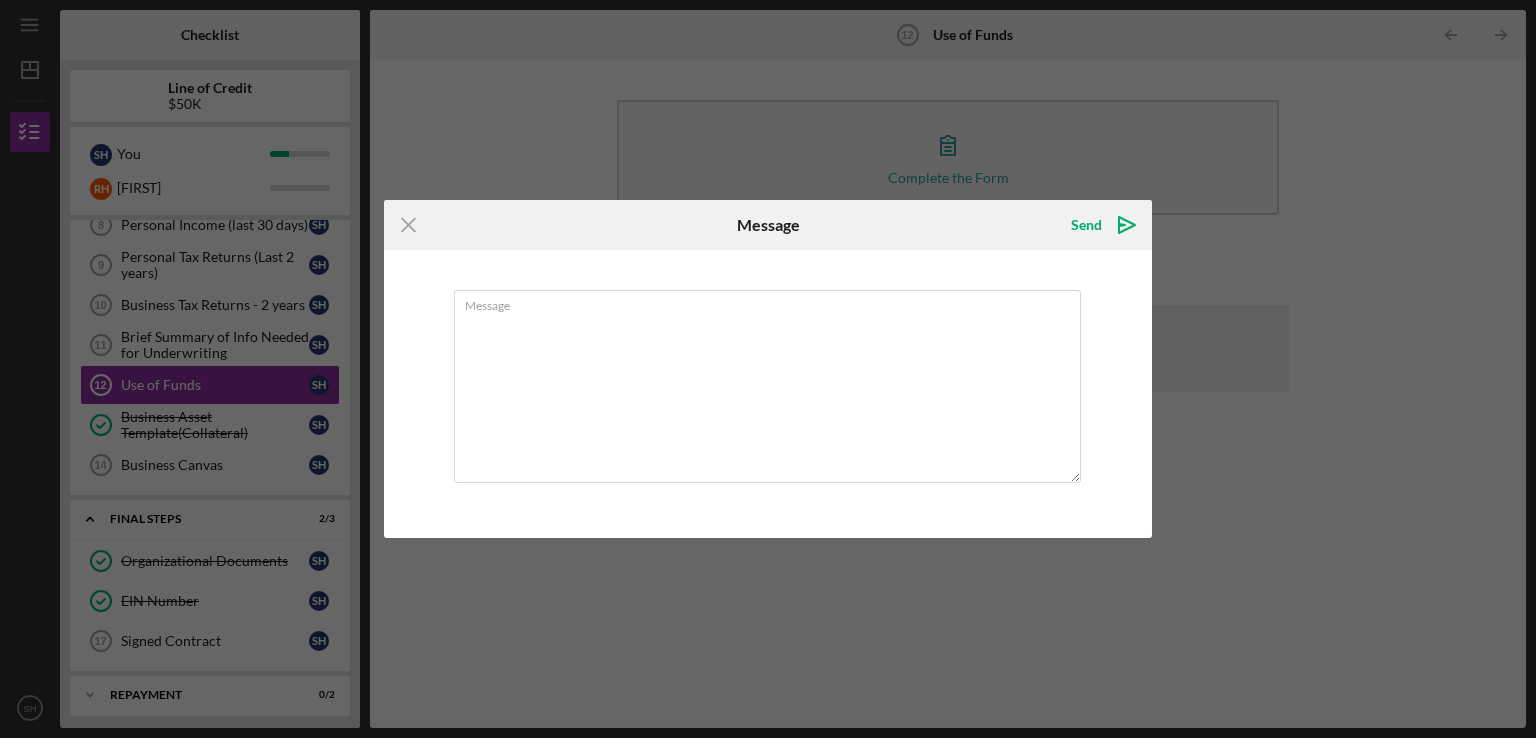 click on "Icon/Menu Close Message Send Icon/icon-invite-send Message Cancel Send Icon/icon-invite-send" at bounding box center (768, 369) 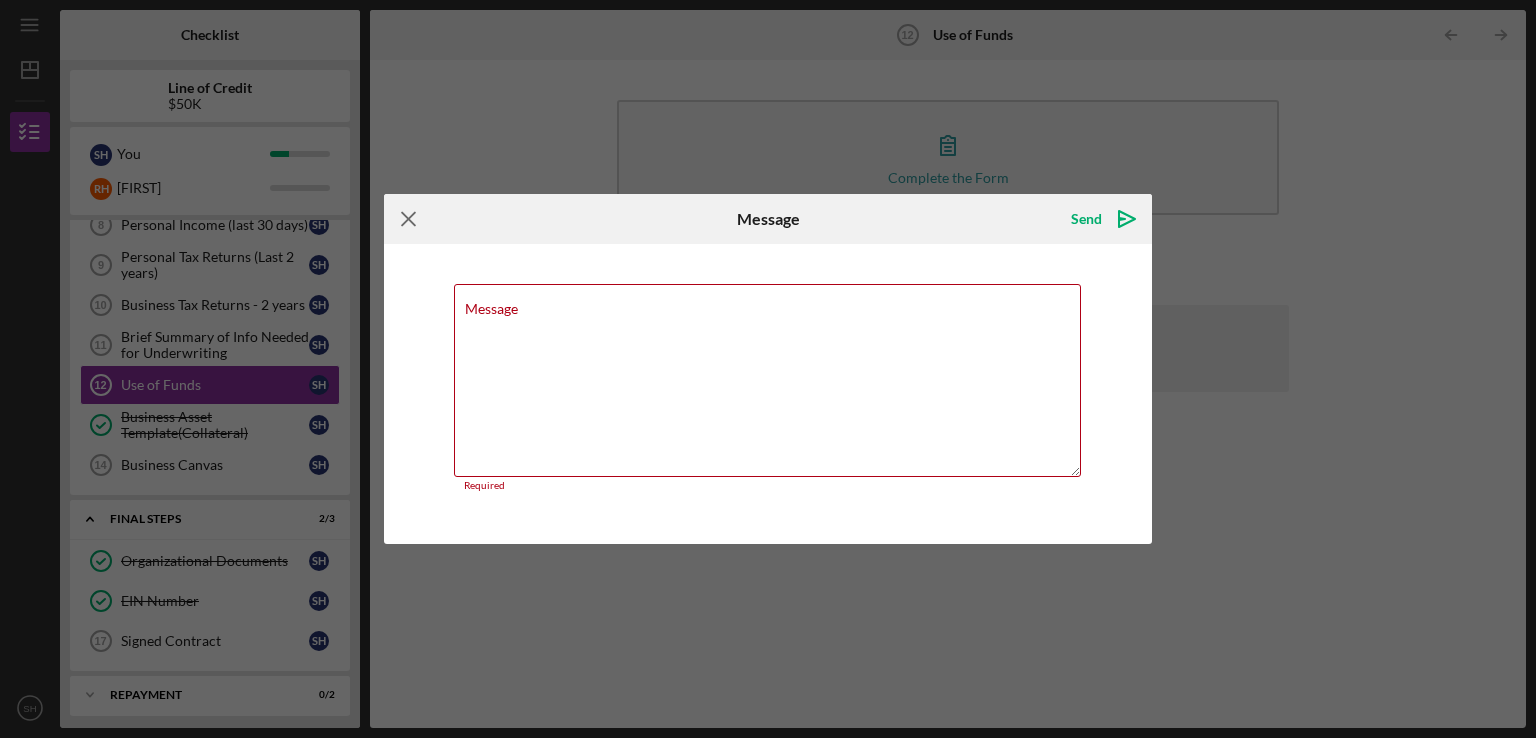 click 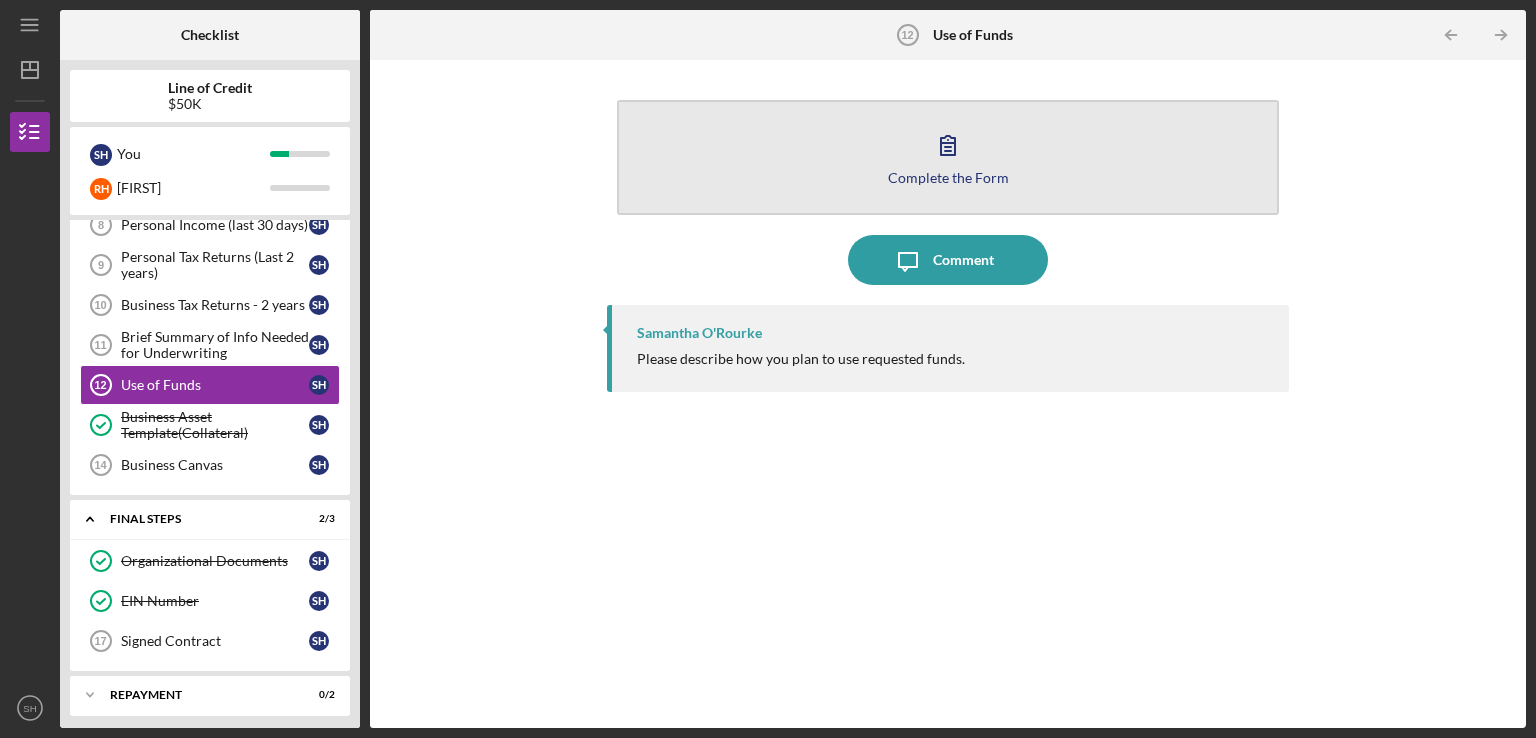 click on "Complete the Form" at bounding box center (948, 177) 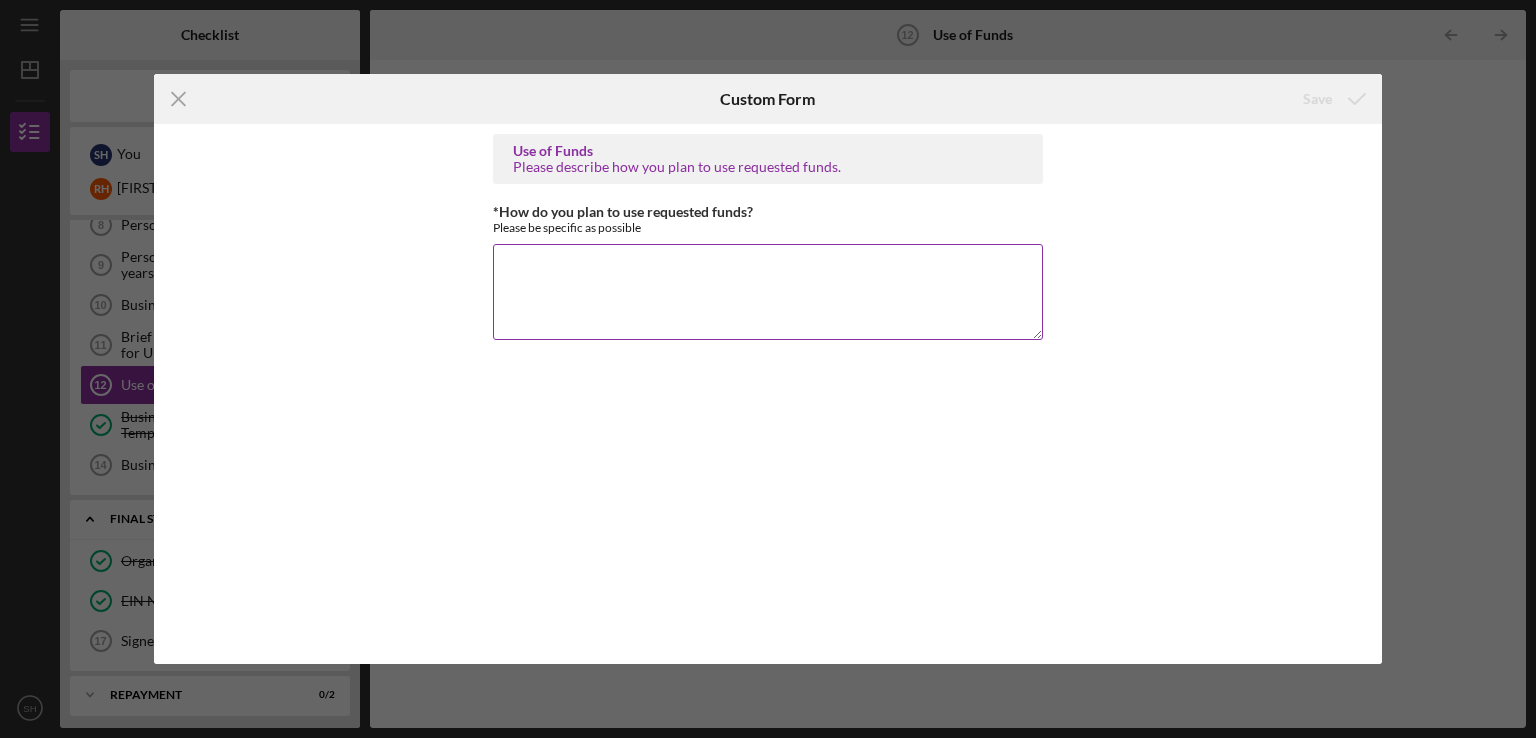 click on "*How do you plan to use requested funds?" at bounding box center [768, 292] 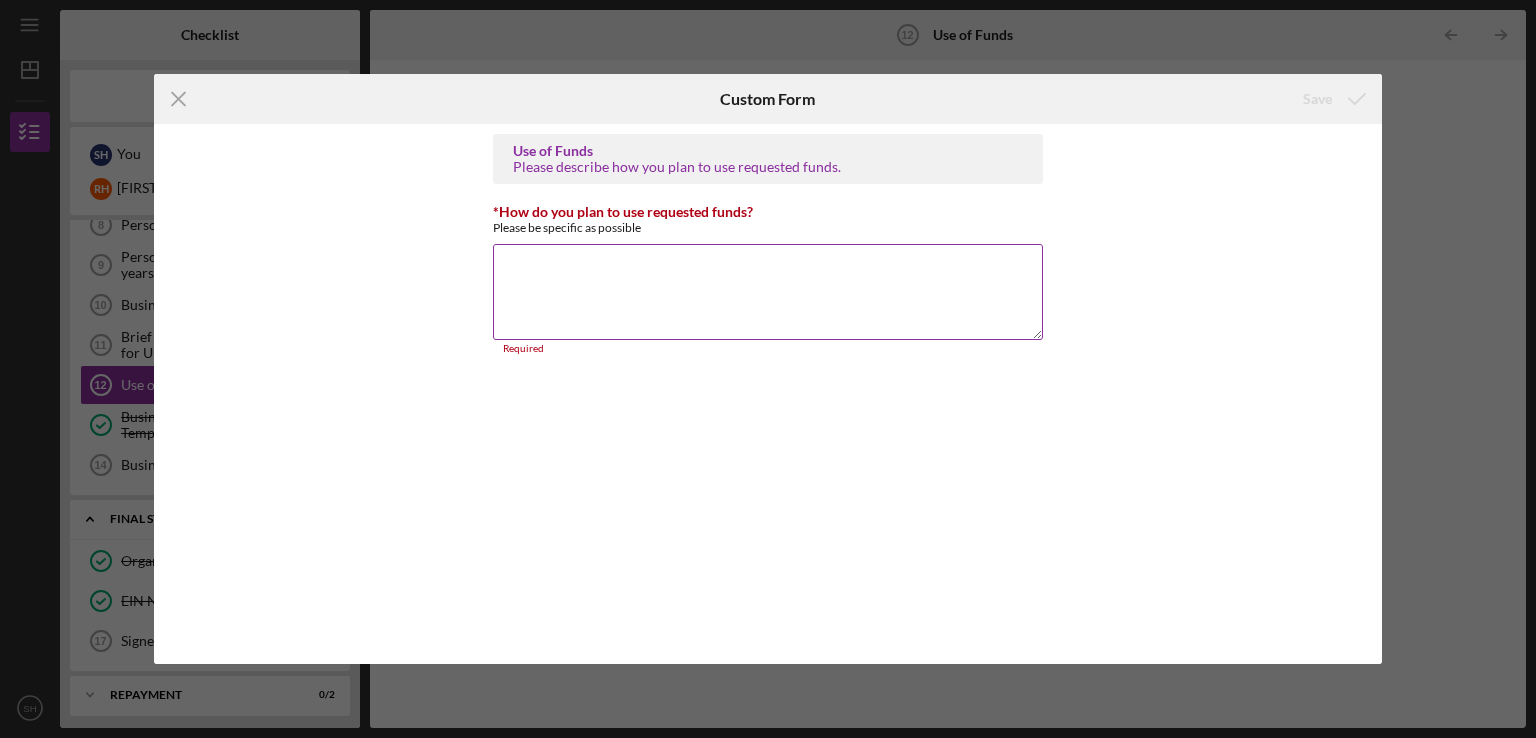 paste on "SHR Builders Inc, is seeking the Line of Credit for our growth plan. We are seeking funds for business insurance (Worker’s Comp and General Liability), See attached quotes for this insurance. Purchasing equipment, hiring labor when needed, managing payroll expense, auto repairs, and operating expense.  Being able to have this Line of Credit will allow our company to get the insurance that we need because we have an opportunity to become a Registered Contractor for the City of St. Louis Tornado Recovery Program and we have (3) clients that are planning to build in North St. Louis City and the Central West End of the City. Having the insurance will allow us to get more jobs because you have to have insurance working on other people projects." 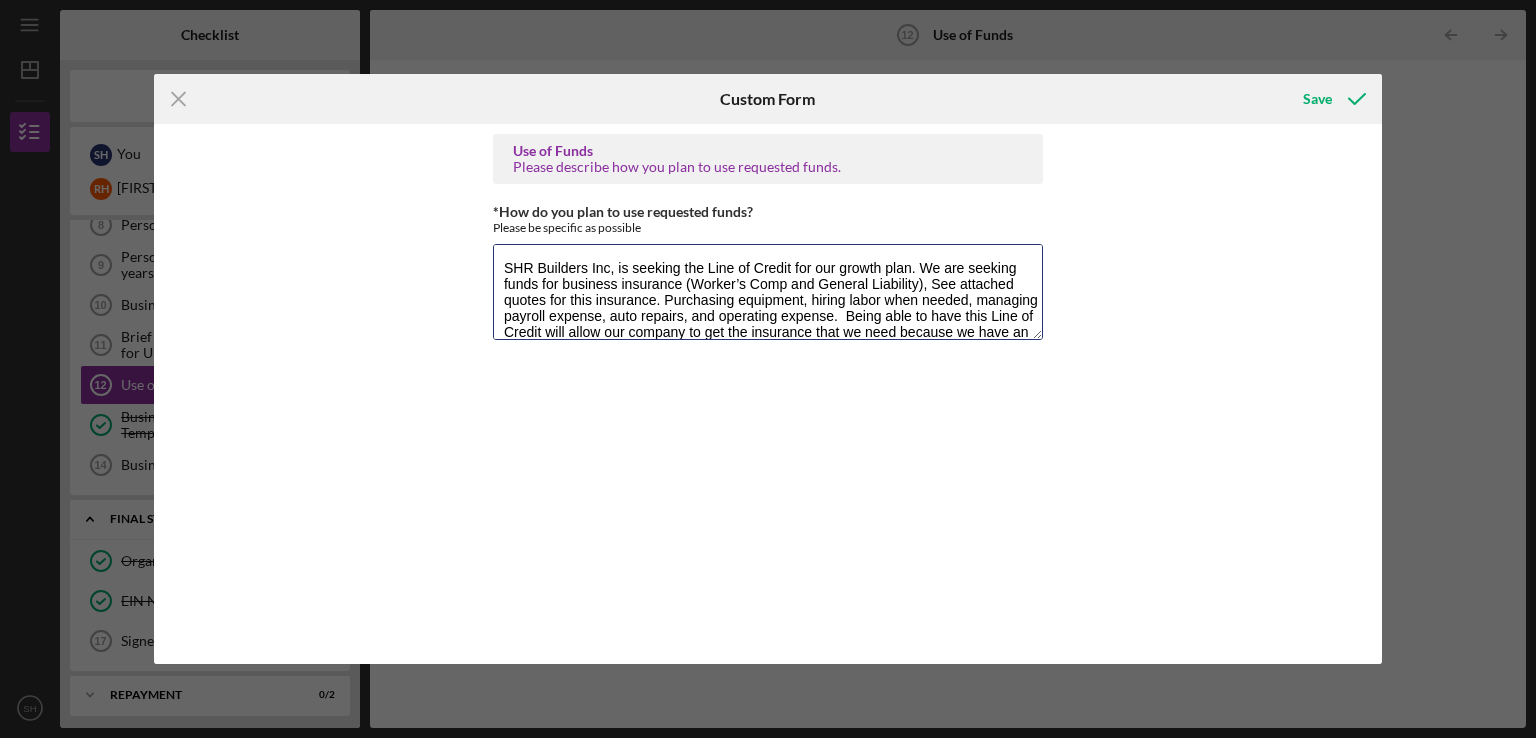 scroll, scrollTop: 113, scrollLeft: 0, axis: vertical 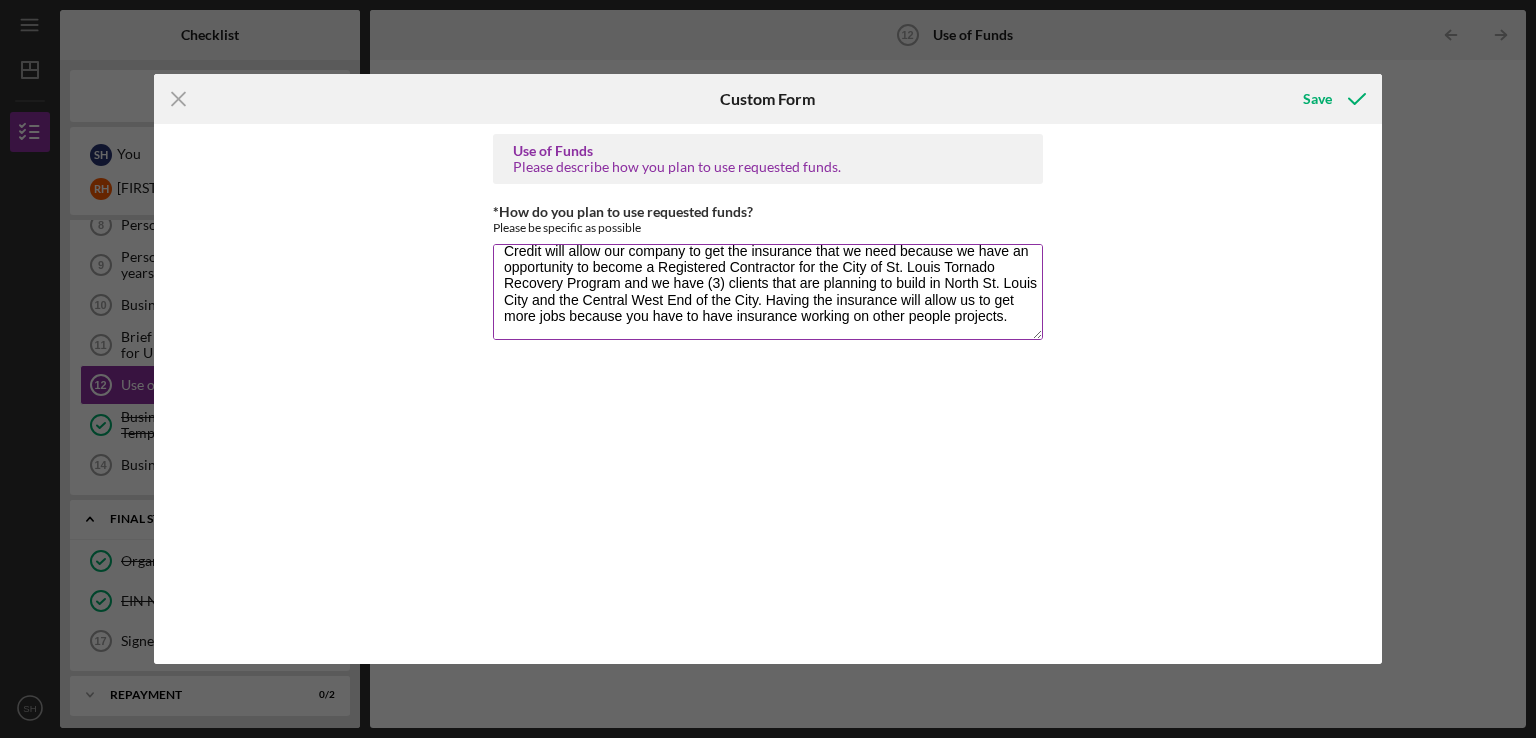 click on "SHR Builders Inc, is seeking the Line of Credit for our growth plan. We are seeking funds for business insurance (Worker’s Comp and General Liability), See attached quotes for this insurance. Purchasing equipment, hiring labor when needed, managing payroll expense, auto repairs, and operating expense.  Being able to have this Line of Credit will allow our company to get the insurance that we need because we have an opportunity to become a Registered Contractor for the City of St. Louis Tornado Recovery Program and we have (3) clients that are planning to build in North St. Louis City and the Central West End of the City. Having the insurance will allow us to get more jobs because you have to have insurance working on other people projects." at bounding box center (768, 292) 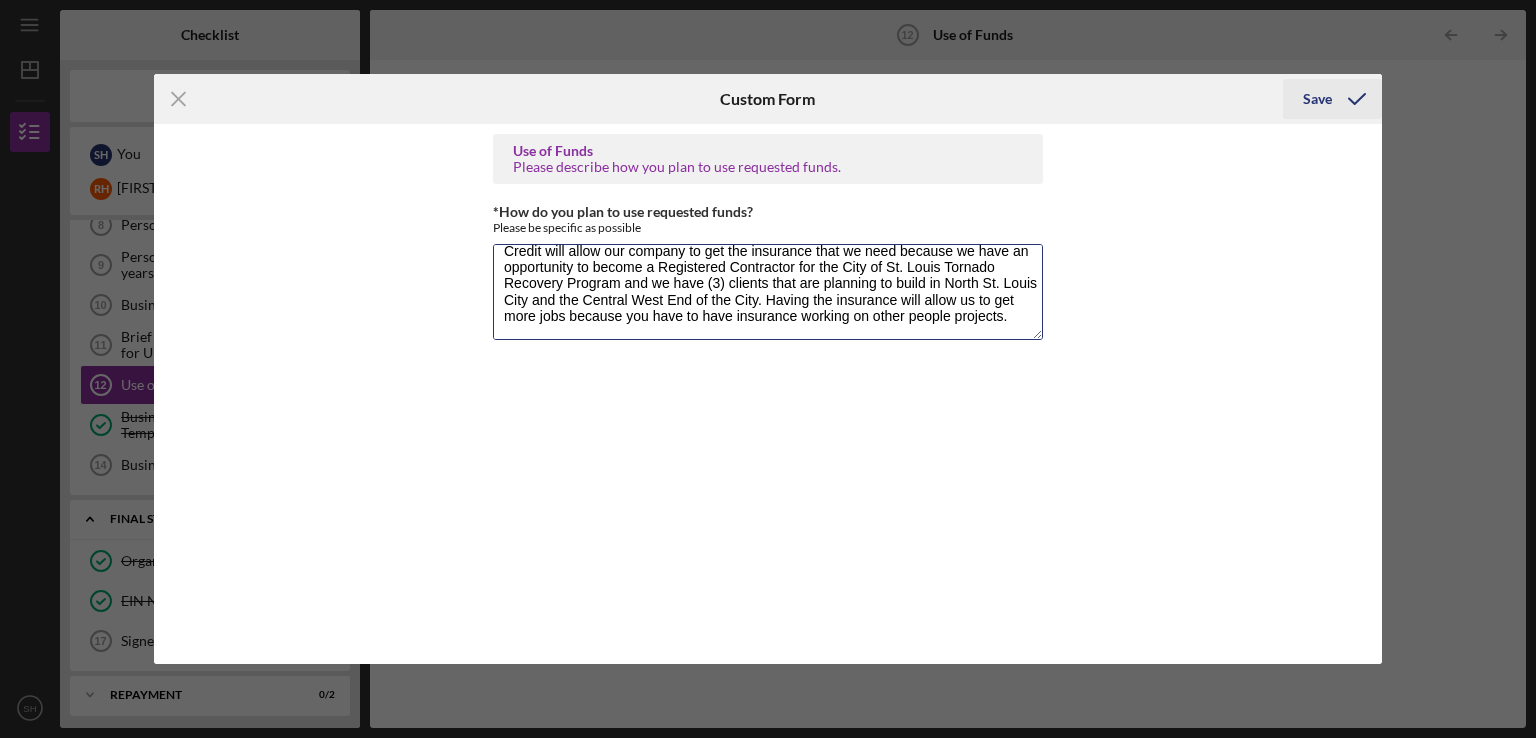type on "SHR Builders Inc, is seeking the Line of Credit for our growth plan. We are seeking funds for business insurance (Worker’s Comp and General Liability), See attached quotes for this insurance. Purchasing equipment, hiring labor when needed, managing payroll expense, auto repairs, and operating expense.  Being able to have this Line of Credit will allow our company to get the insurance that we need because we have an opportunity to become a Registered Contractor for the City of St. Louis Tornado Recovery Program and we have (3) clients that are planning to build in North St. Louis City and the Central West End of the City. Having the insurance will allow us to get more jobs because you have to have insurance working on other people projects." 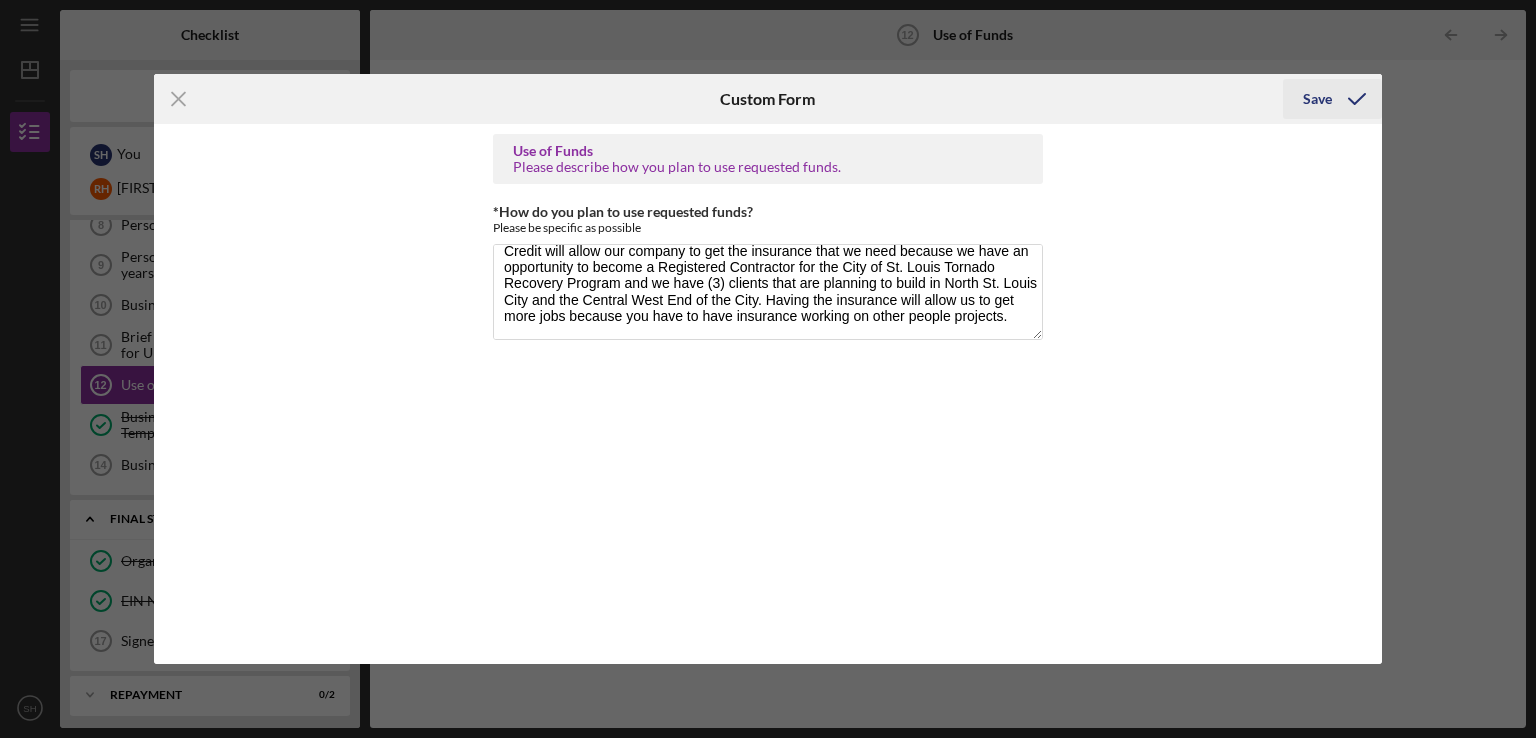 click on "Save" at bounding box center (1317, 99) 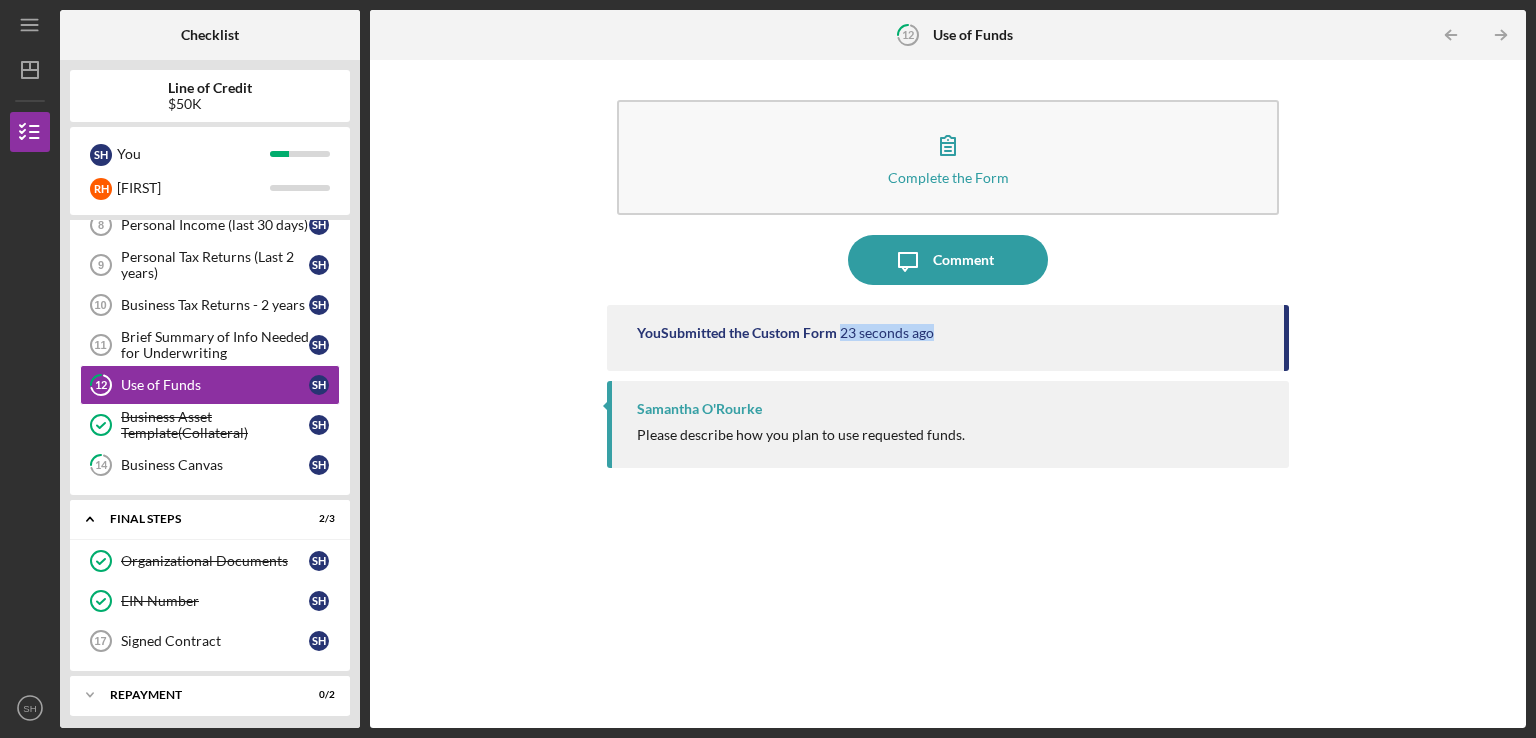 drag, startPoint x: 1286, startPoint y: 313, endPoint x: 1286, endPoint y: 333, distance: 20 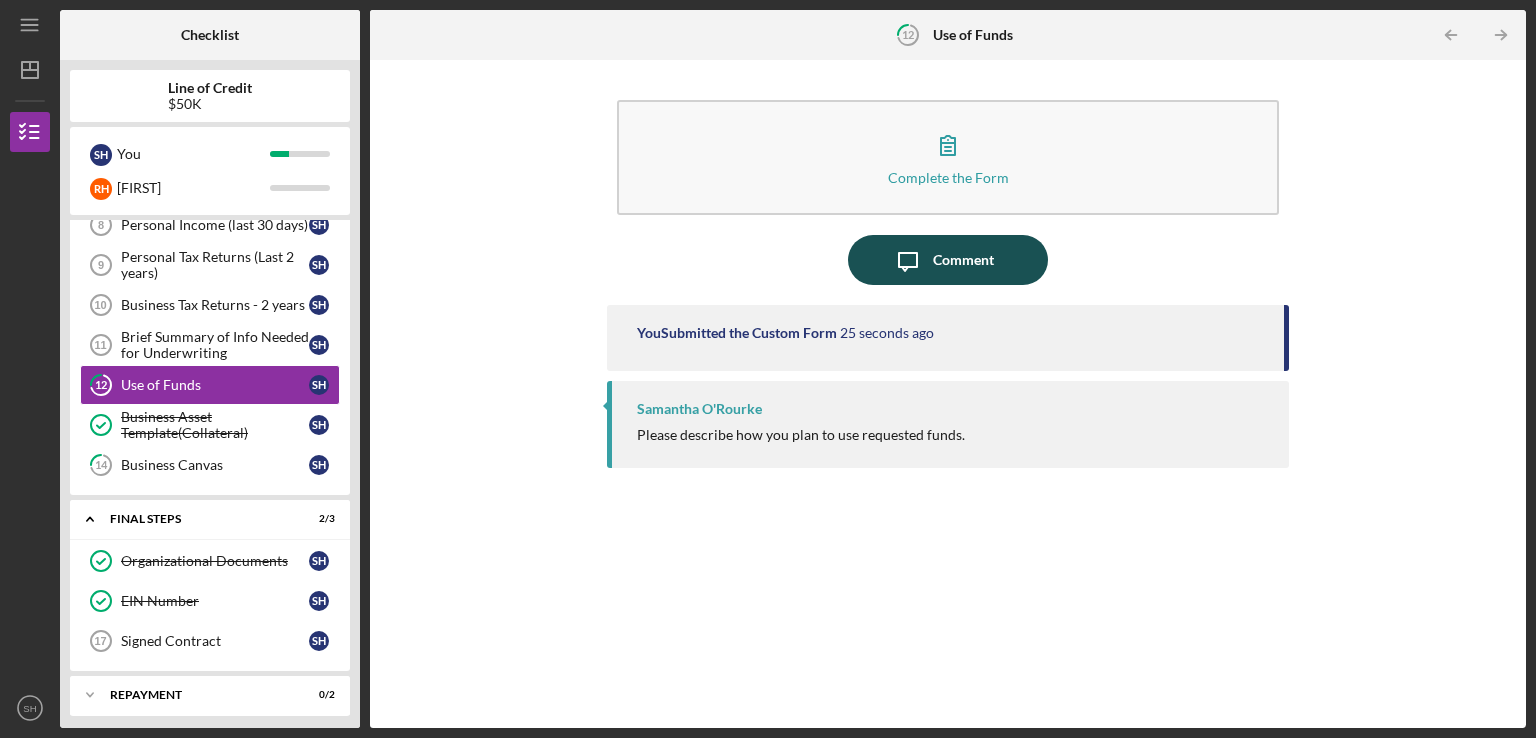 click on "Comment" at bounding box center [963, 260] 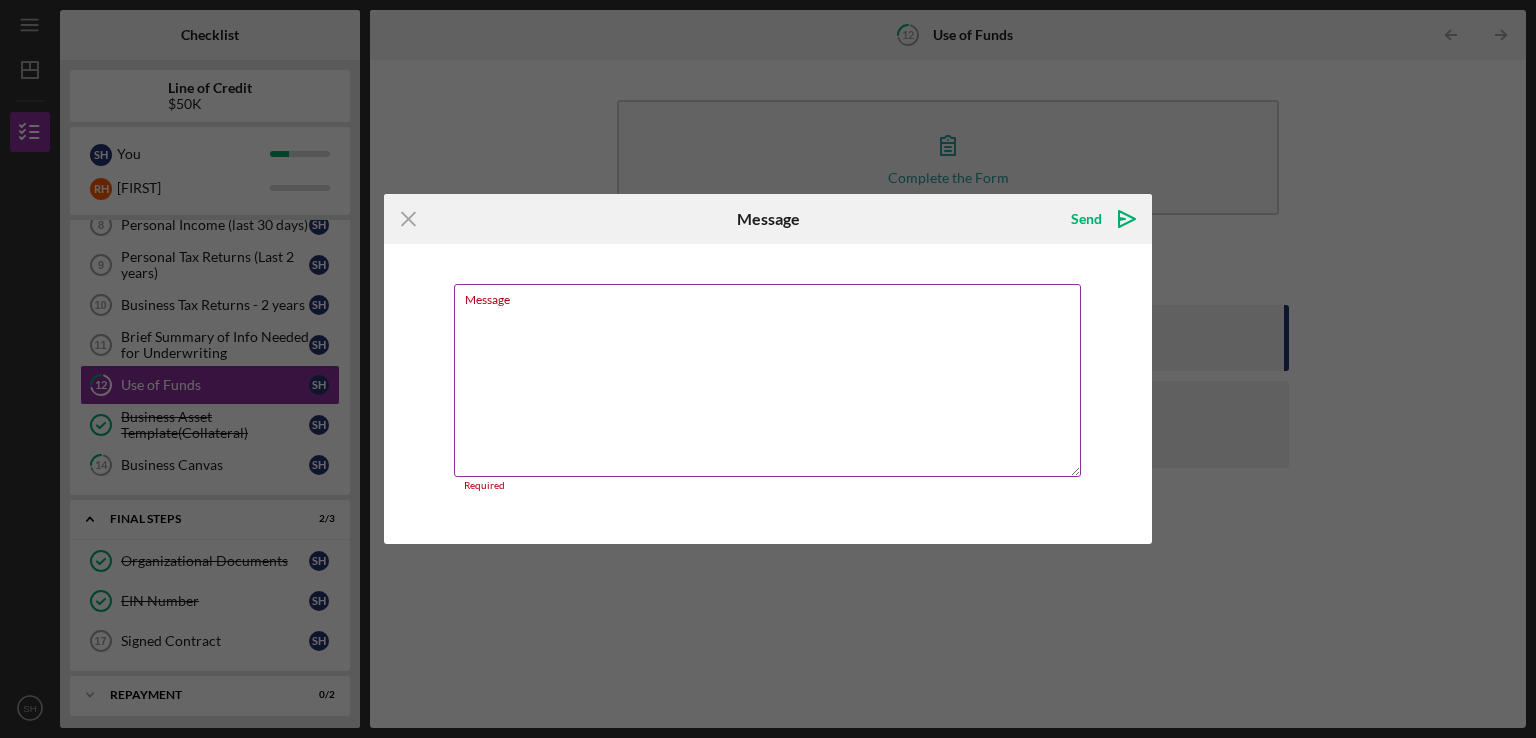 click on "Message" at bounding box center (767, 380) 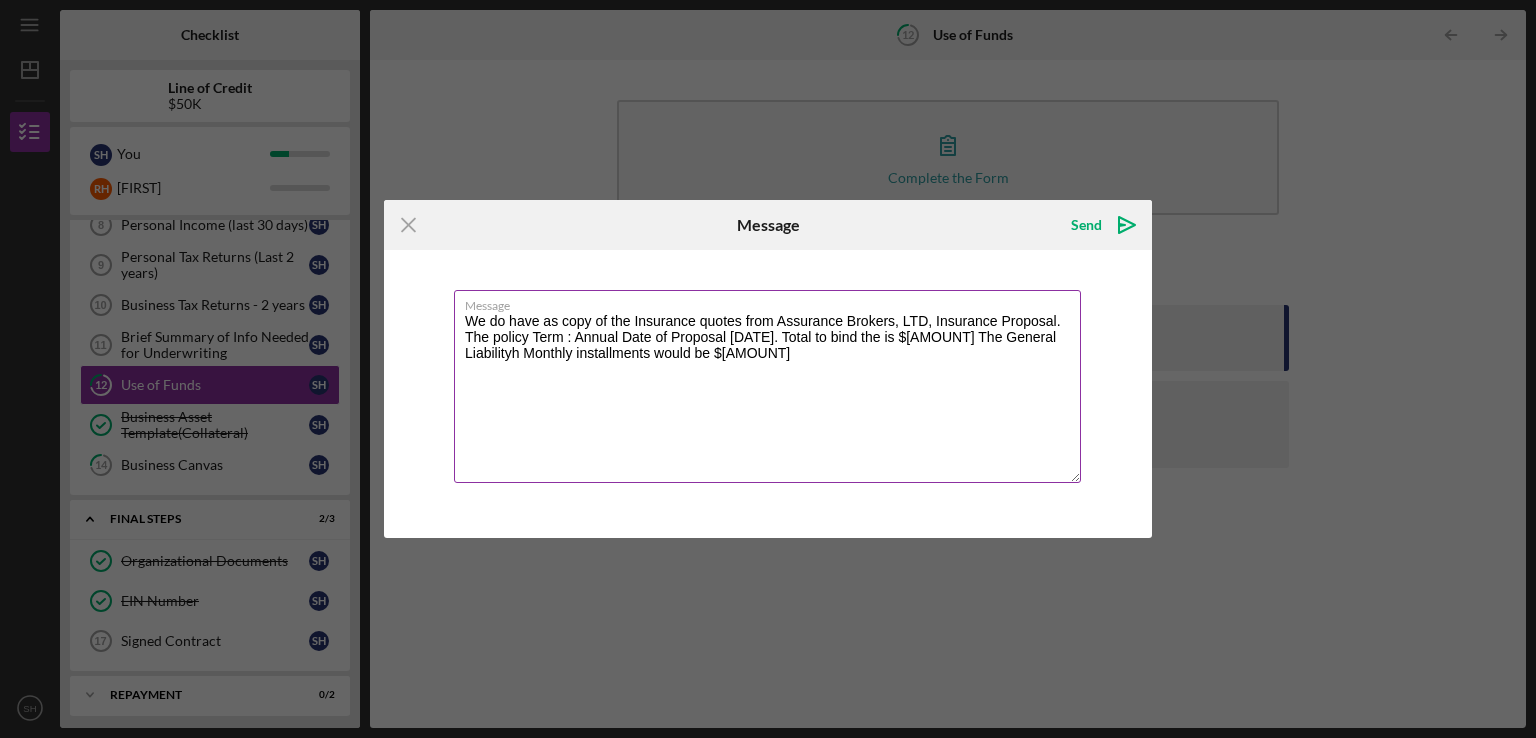 click on "We do have as copy of the Insurance quotes from Assurance Brokers, LTD, Insurance Proposal. The policy Term : Annual Date of Proposal [DATE]. Total to bind the is $[AMOUNT] The General Liabilityh Monthly installments would be $[AMOUNT]" at bounding box center (767, 386) 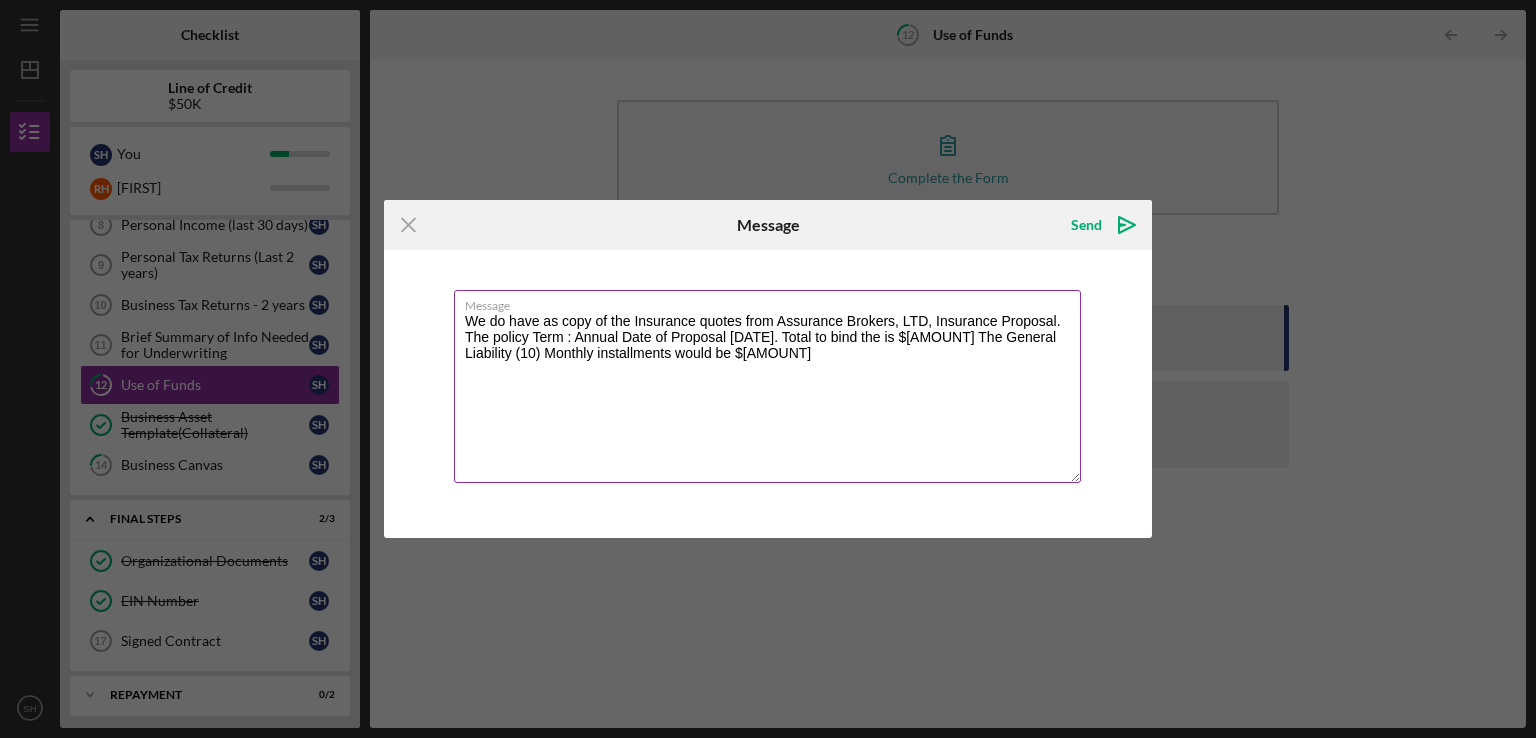 click on "We do have as copy of the Insurance quotes from Assurance Brokers, LTD, Insurance Proposal. The policy Term : Annual Date of Proposal [DATE]. Total to bind the is $[AMOUNT] The General Liability (10) Monthly installments would be $[AMOUNT]" at bounding box center [767, 386] 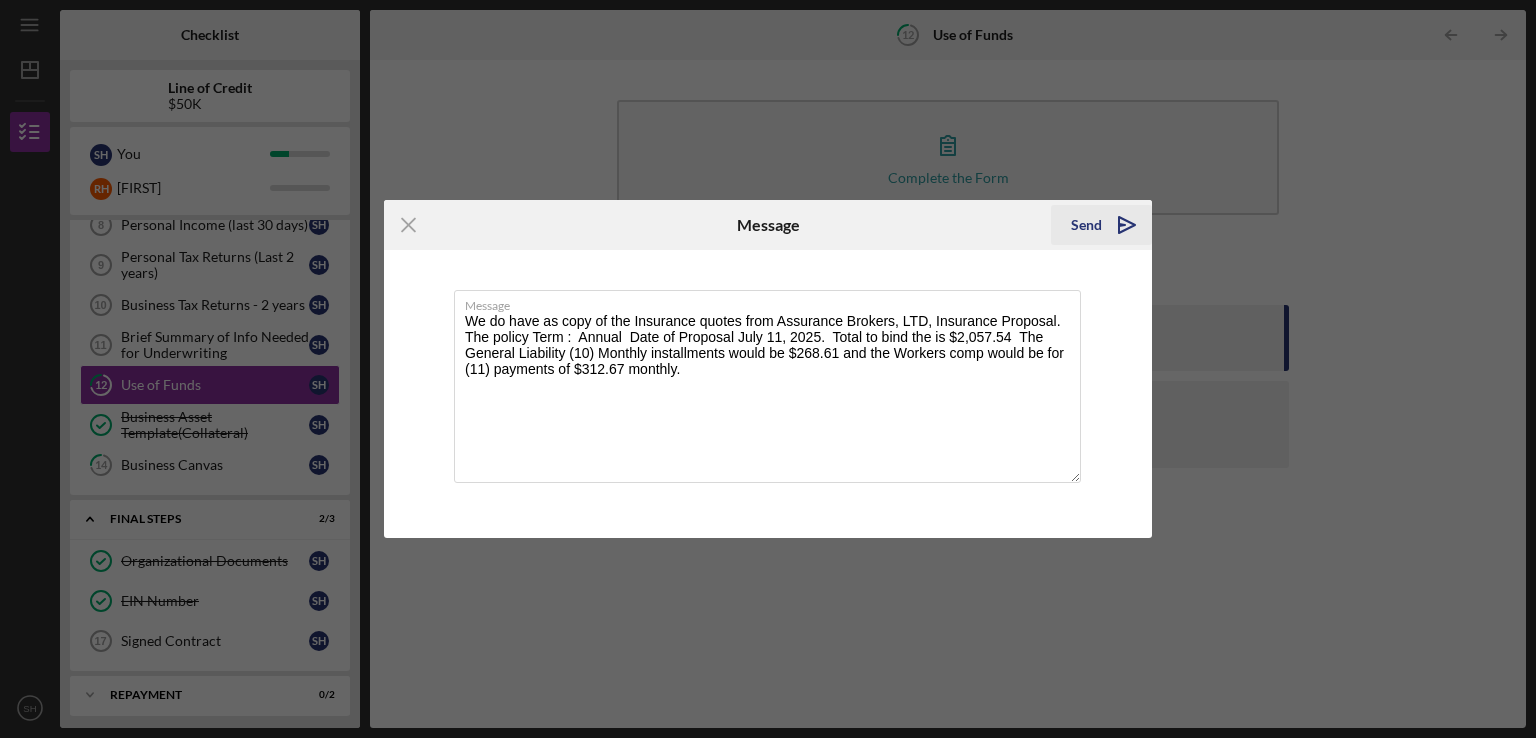 type on "We do have as copy of the Insurance quotes from Assurance Brokers, LTD, Insurance Proposal.  The policy Term :  Annual  Date of Proposal July 11, 2025.  Total to bind the is $2,057.54  The General Liability (10) Monthly installments would be $268.61 and the Workers comp would be for (11) payments of $312.67 monthly." 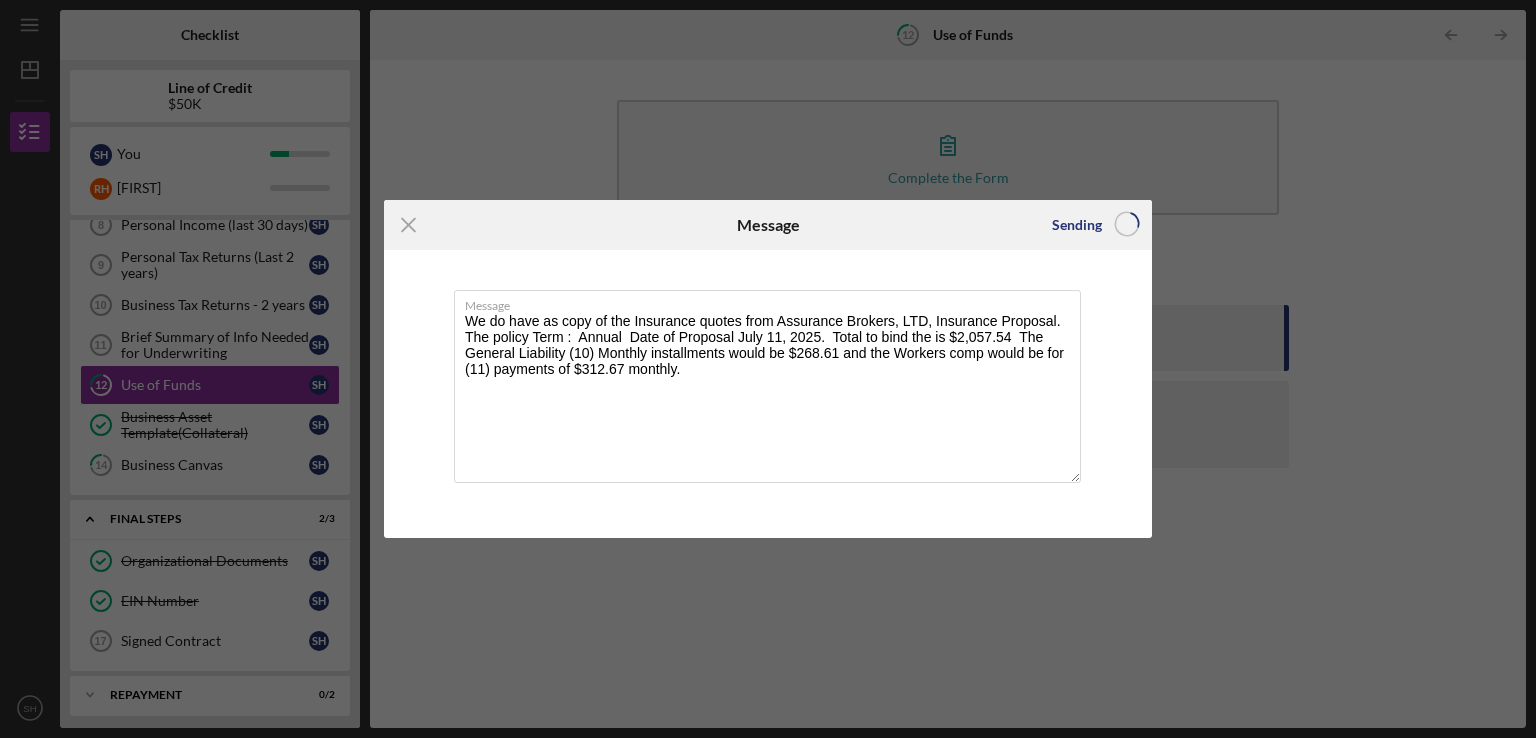 type 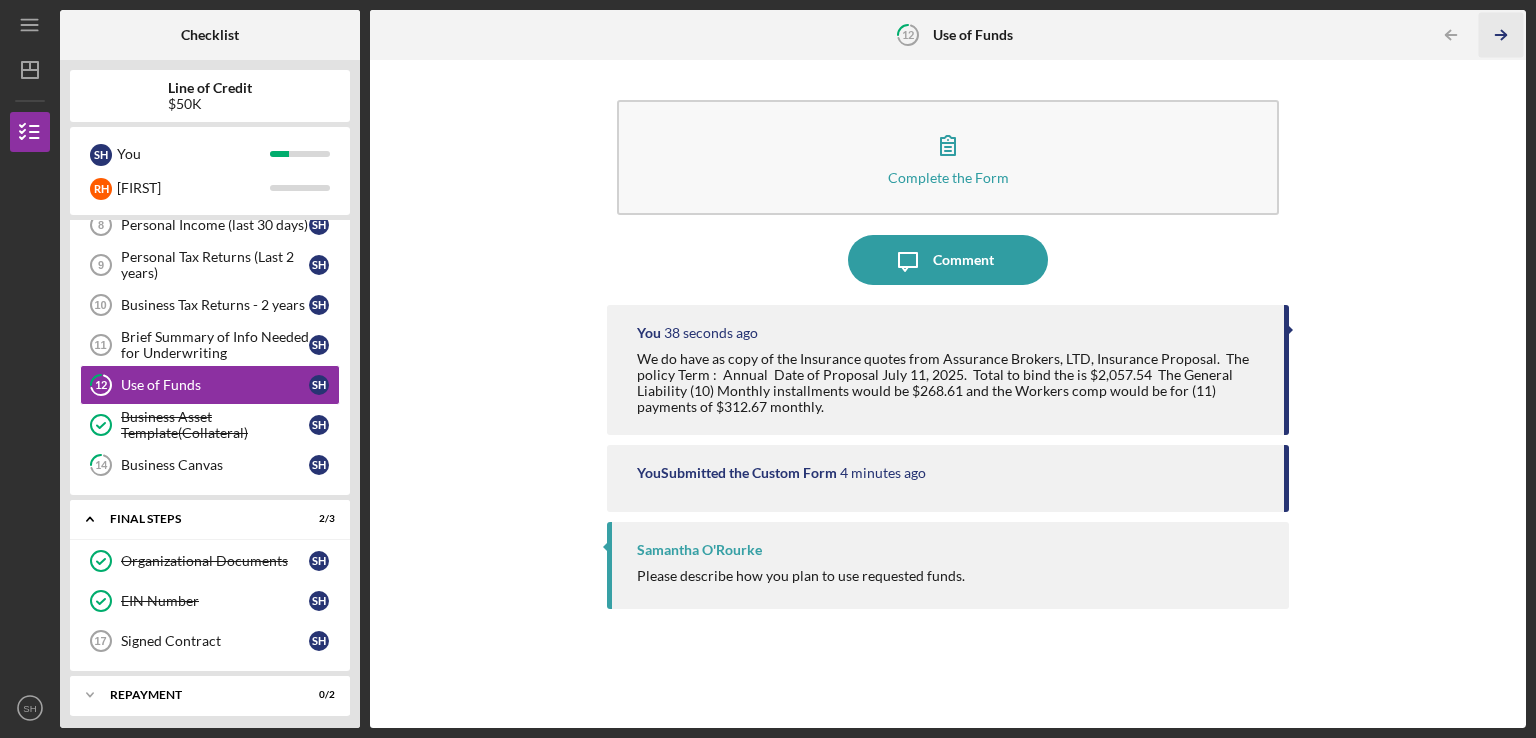 click 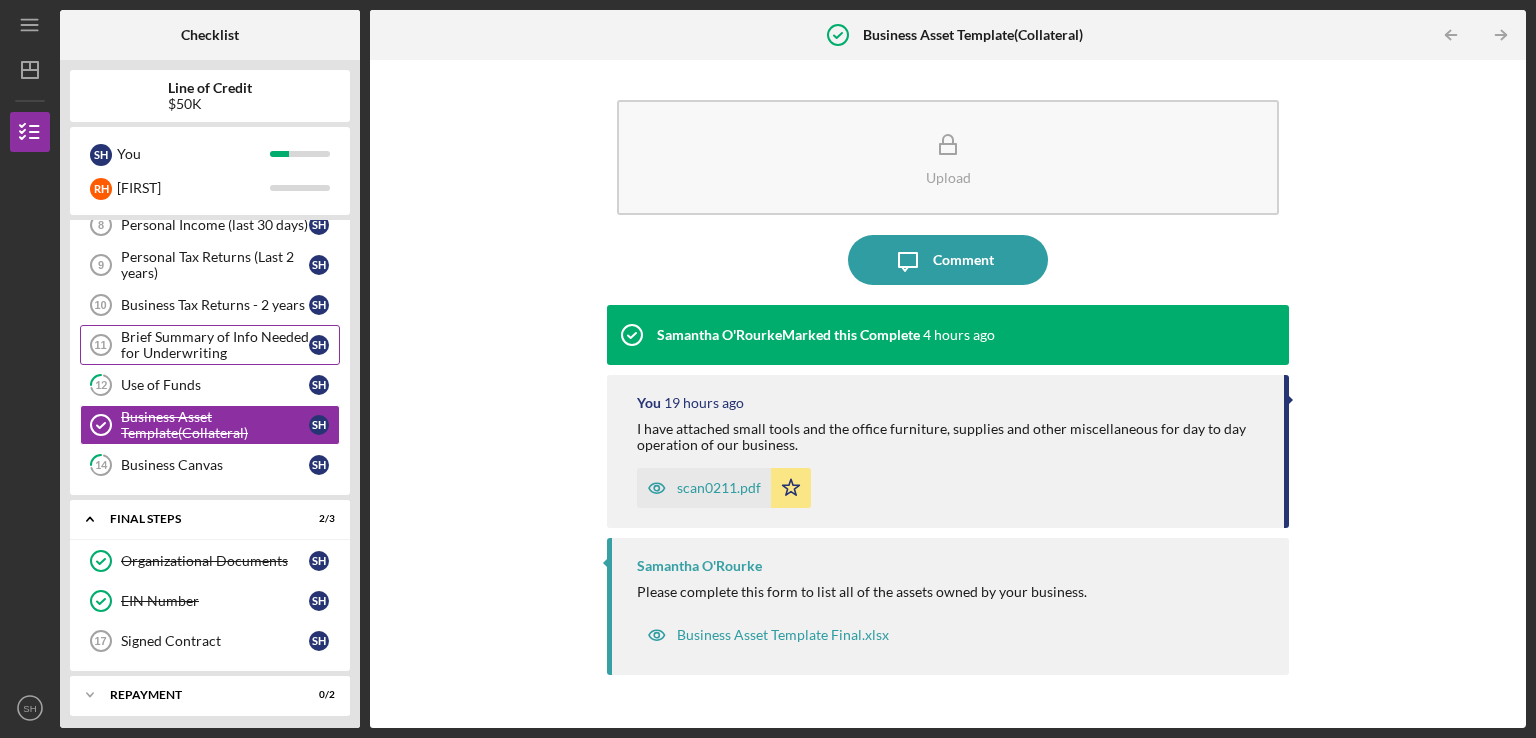 click on "Brief Summary of Info Needed for Underwriting" at bounding box center [215, 345] 